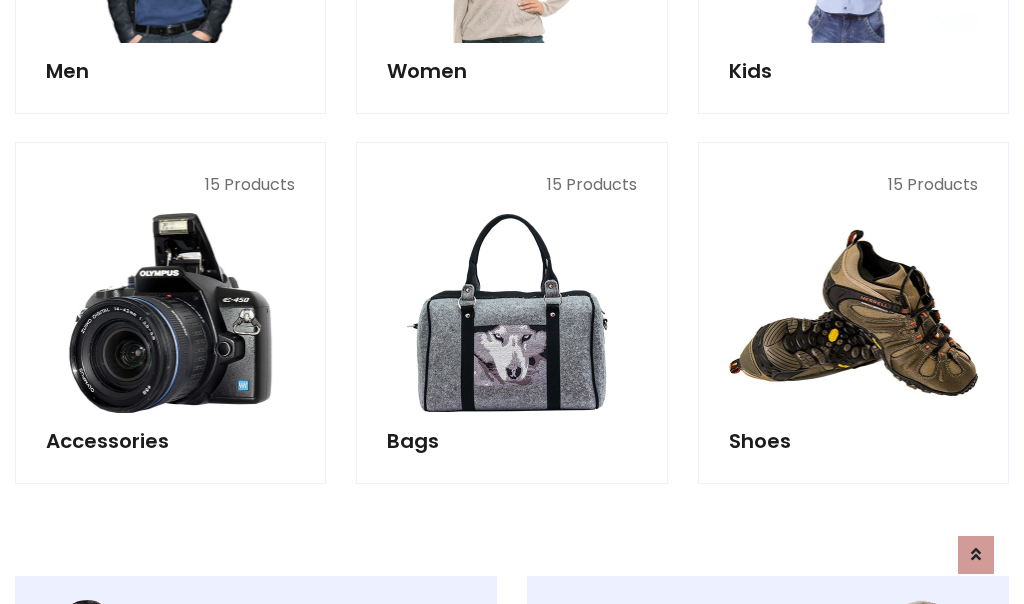 scroll, scrollTop: 853, scrollLeft: 0, axis: vertical 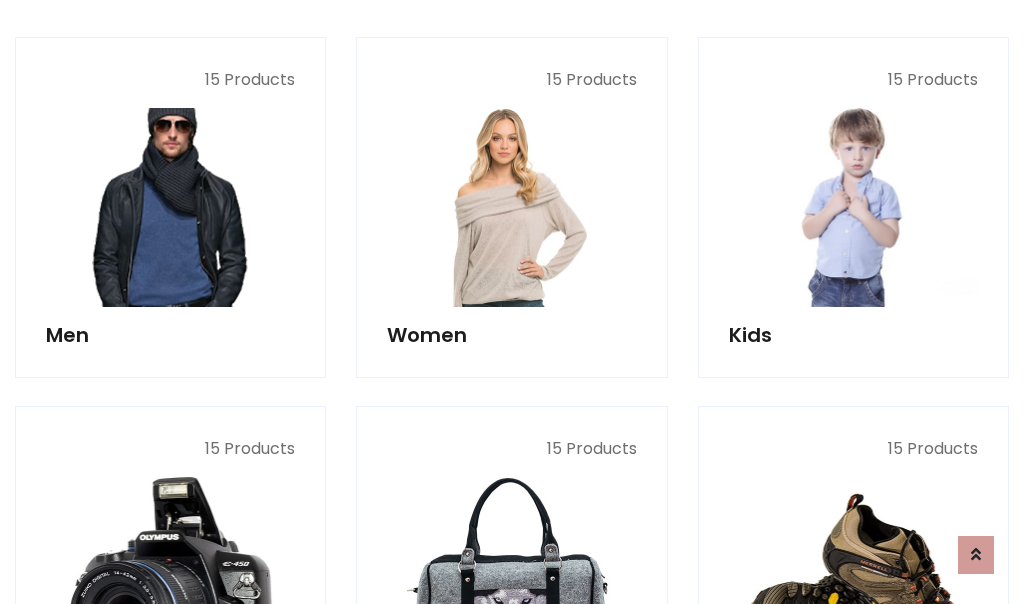 click at bounding box center (170, 207) 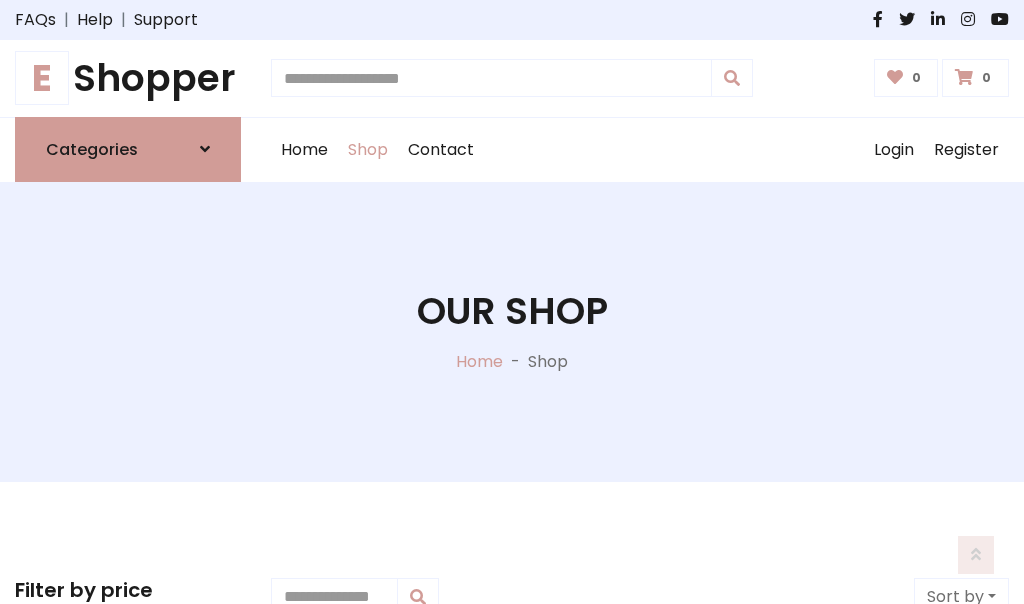 scroll, scrollTop: 807, scrollLeft: 0, axis: vertical 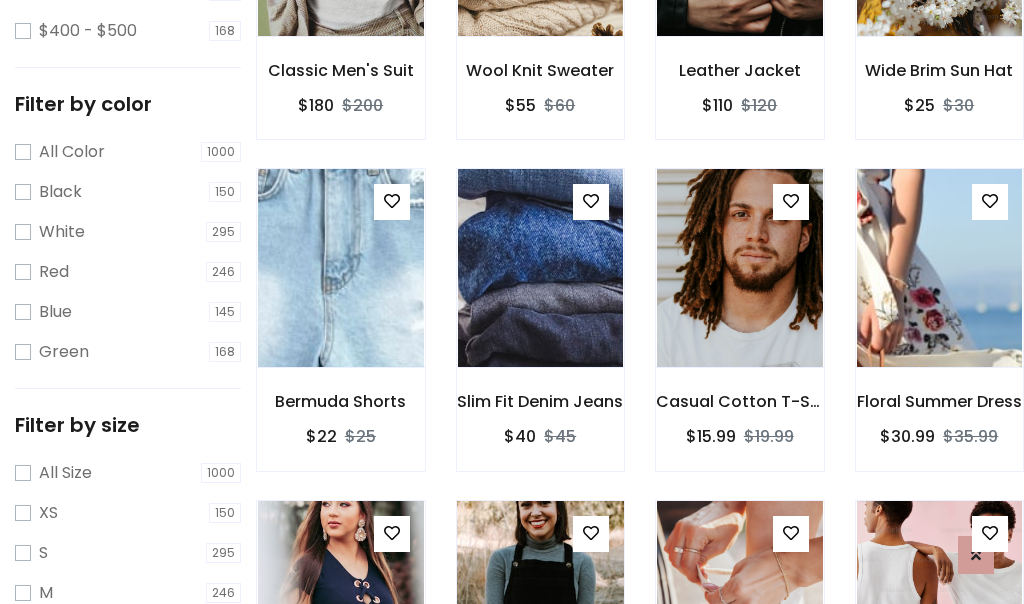 click at bounding box center [540, 600] 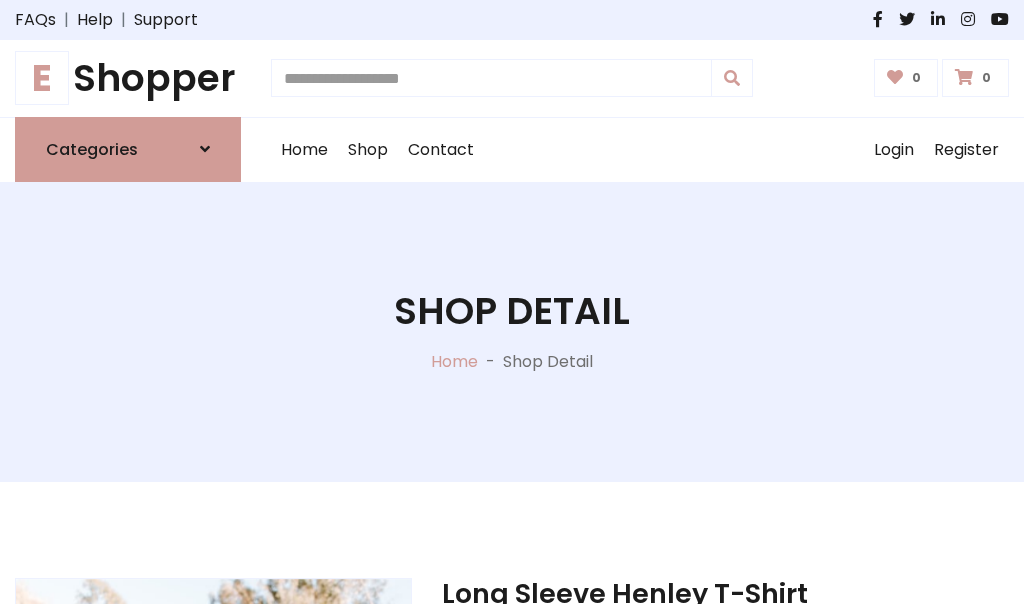 scroll, scrollTop: 0, scrollLeft: 0, axis: both 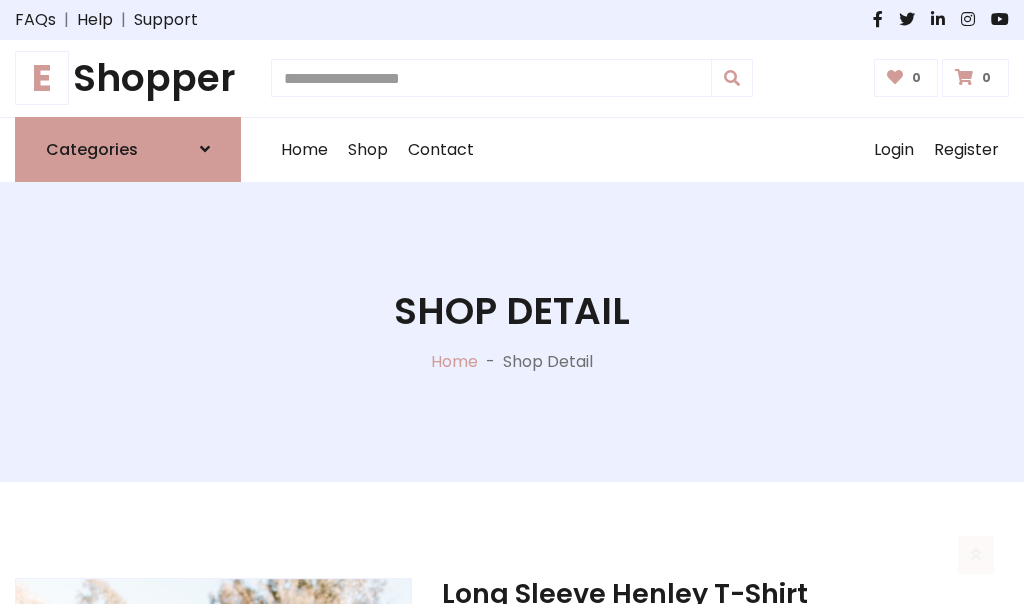 click on "M" at bounding box center (650, 774) 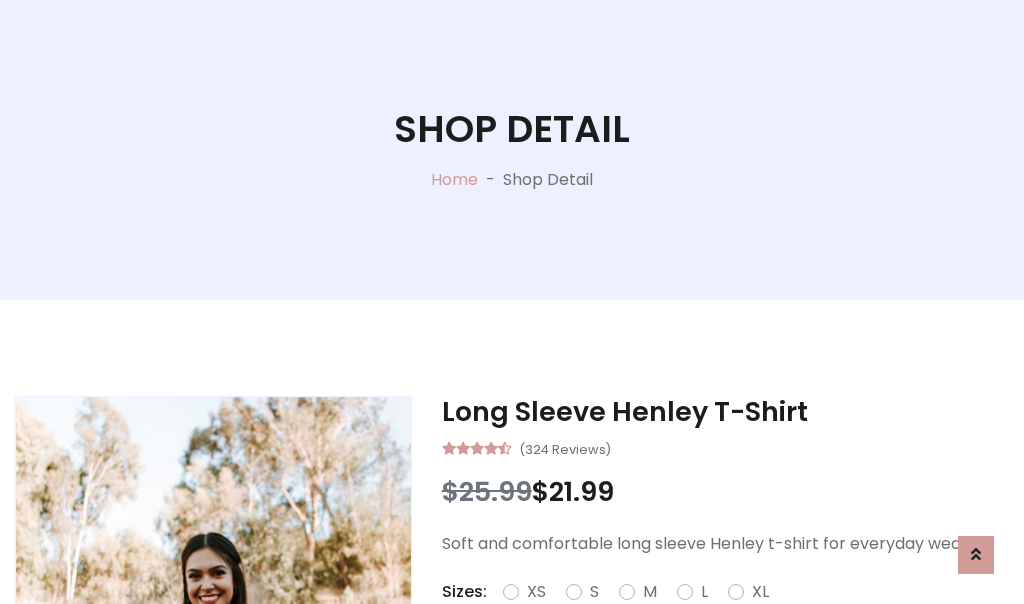 click on "Red" at bounding box center (732, 616) 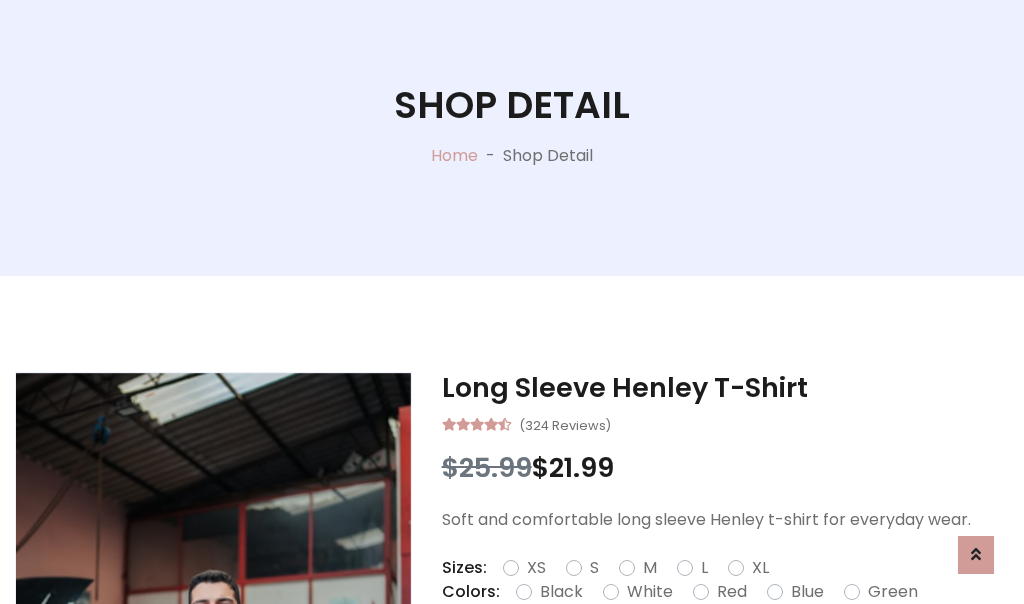 click on "Add To Cart" at bounding box center (663, 655) 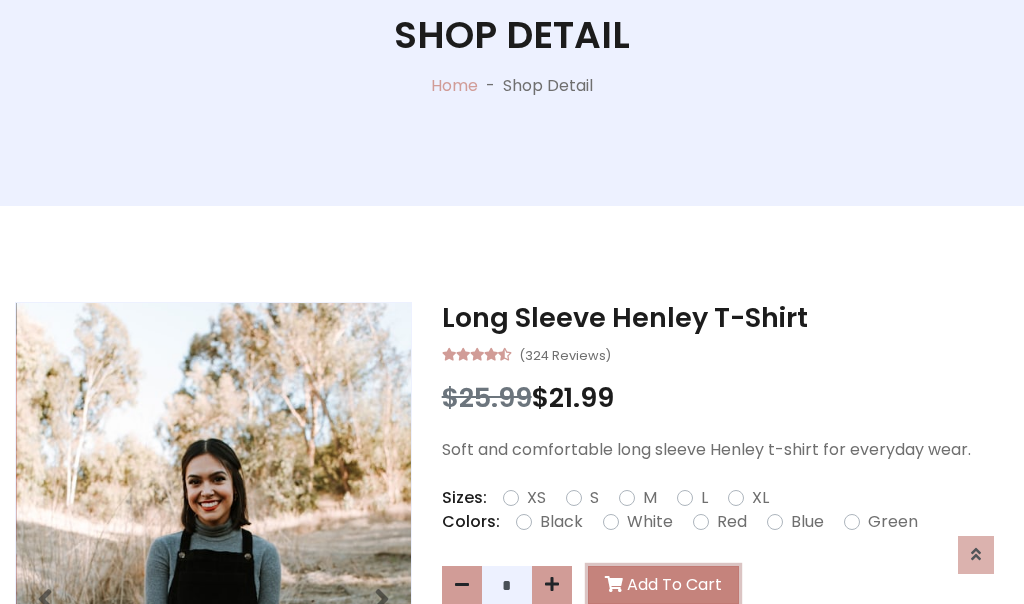 scroll, scrollTop: 0, scrollLeft: 0, axis: both 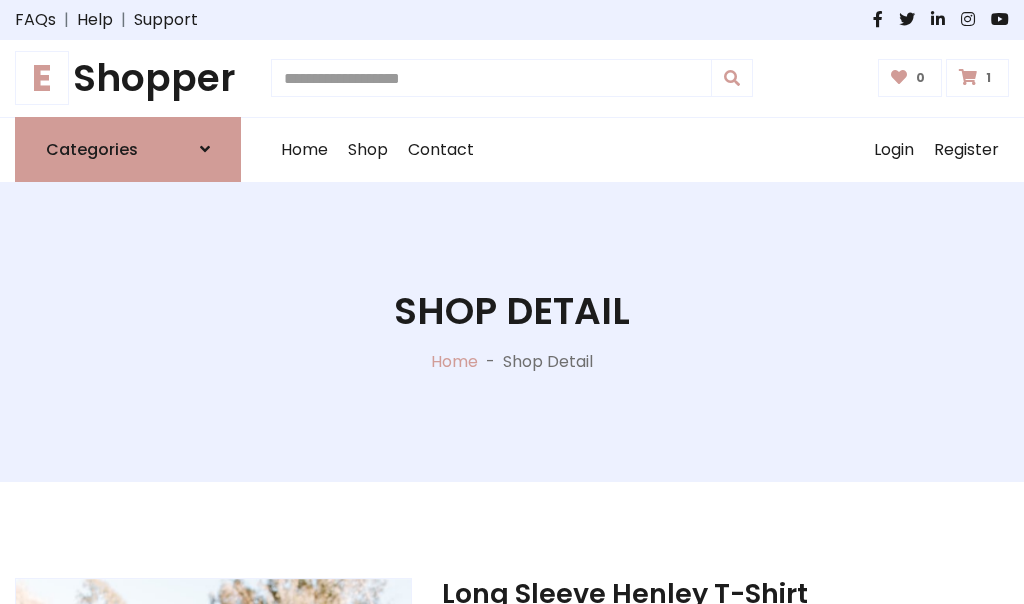 click at bounding box center (968, 77) 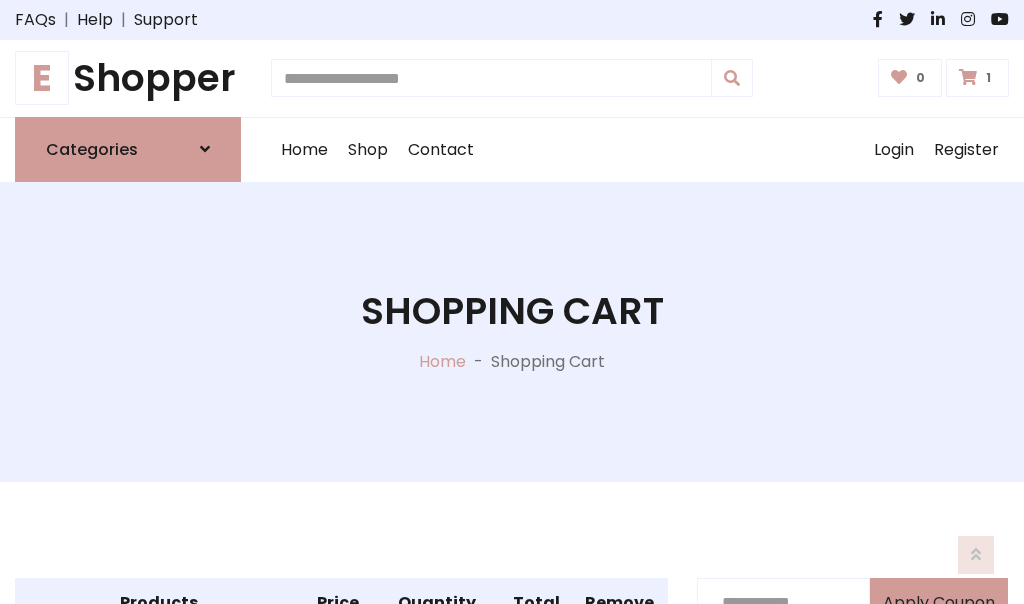 scroll, scrollTop: 474, scrollLeft: 0, axis: vertical 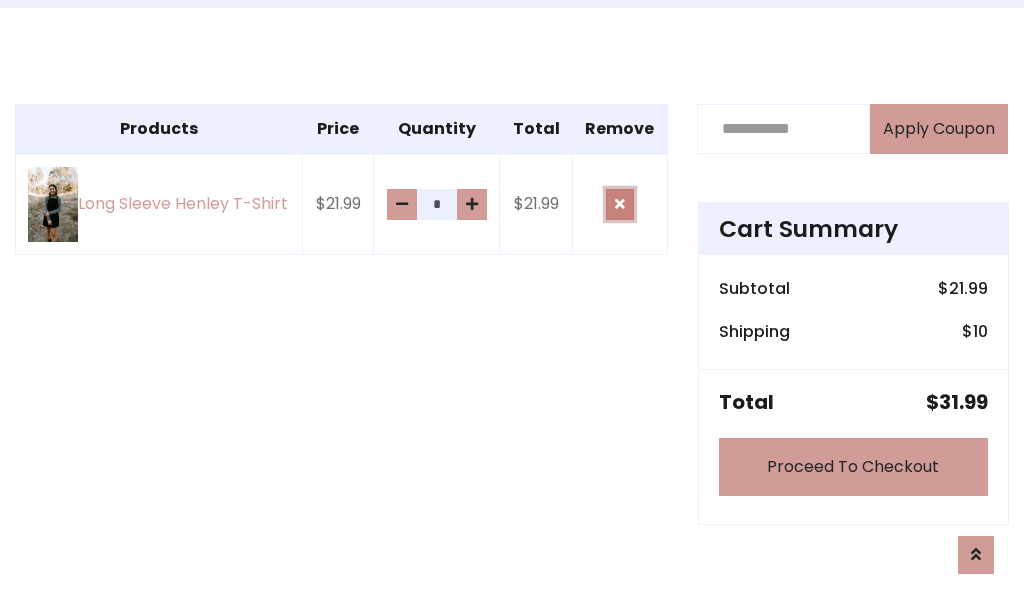 click at bounding box center [620, 204] 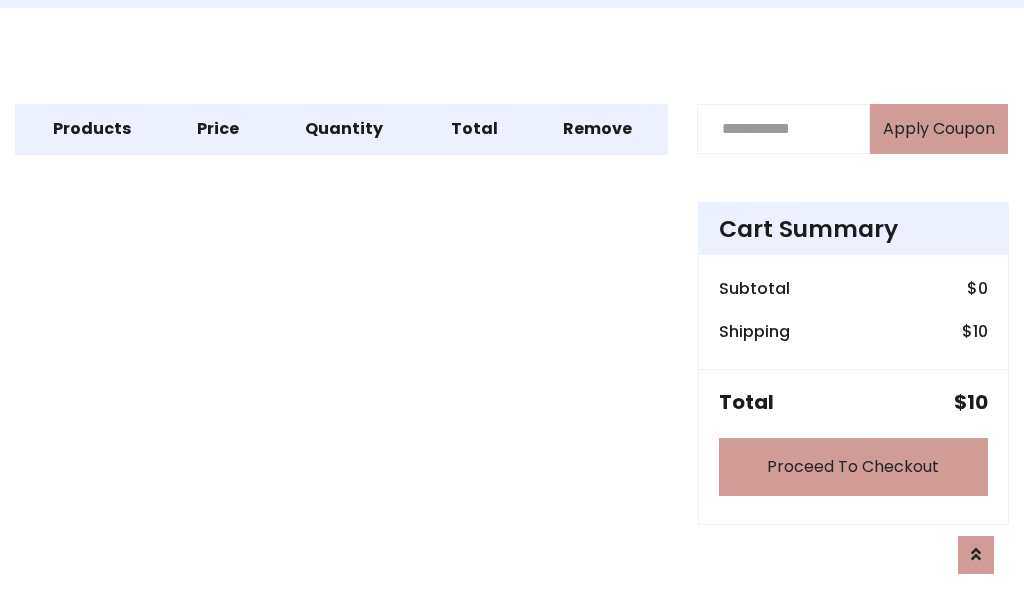 scroll, scrollTop: 247, scrollLeft: 0, axis: vertical 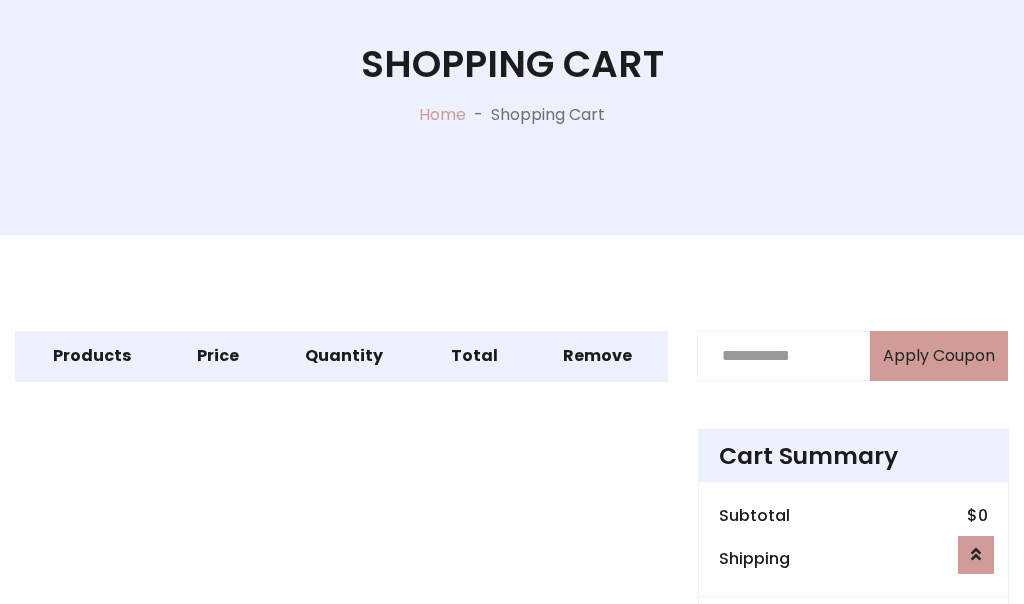 click on "Proceed To Checkout" at bounding box center [853, 694] 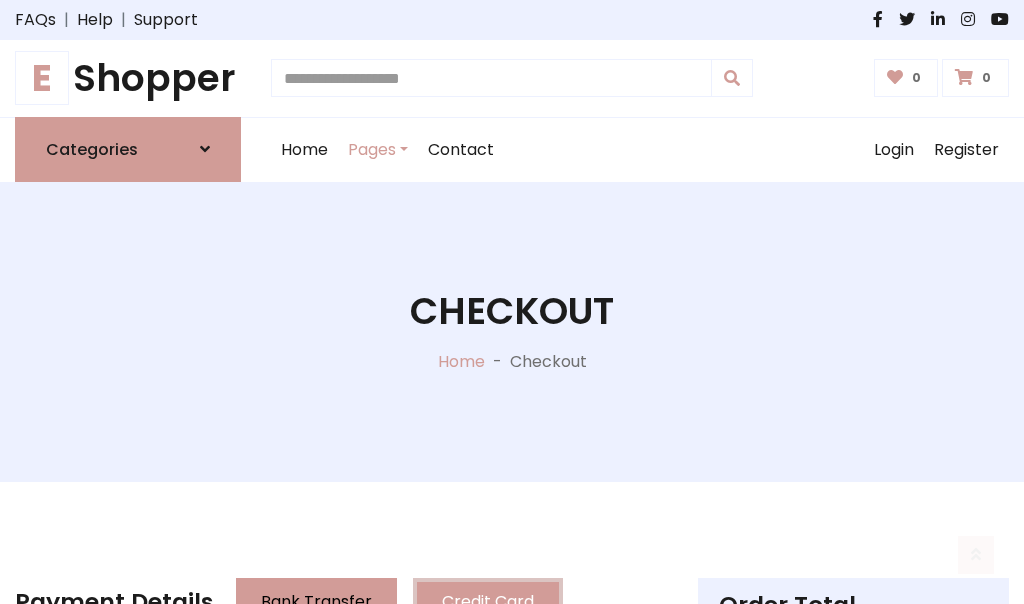 scroll, scrollTop: 137, scrollLeft: 0, axis: vertical 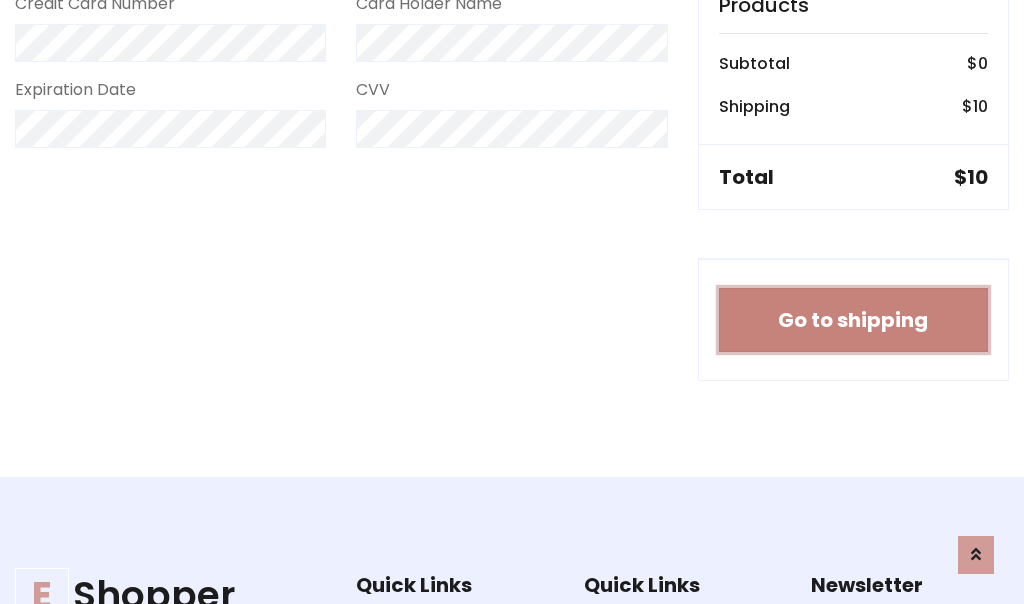 click on "Go to shipping" at bounding box center (853, 320) 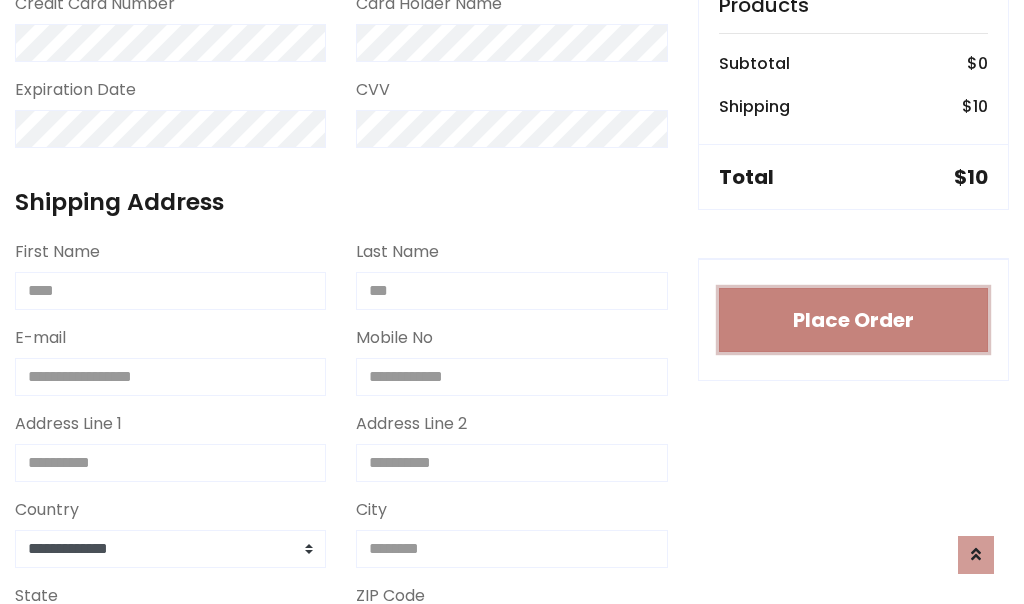 type 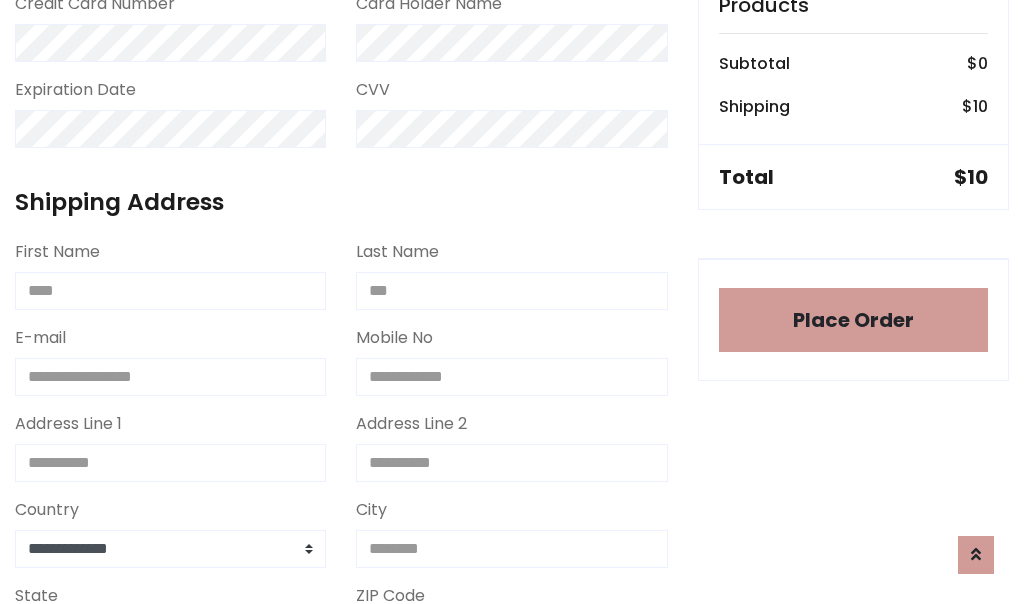 scroll, scrollTop: 1216, scrollLeft: 0, axis: vertical 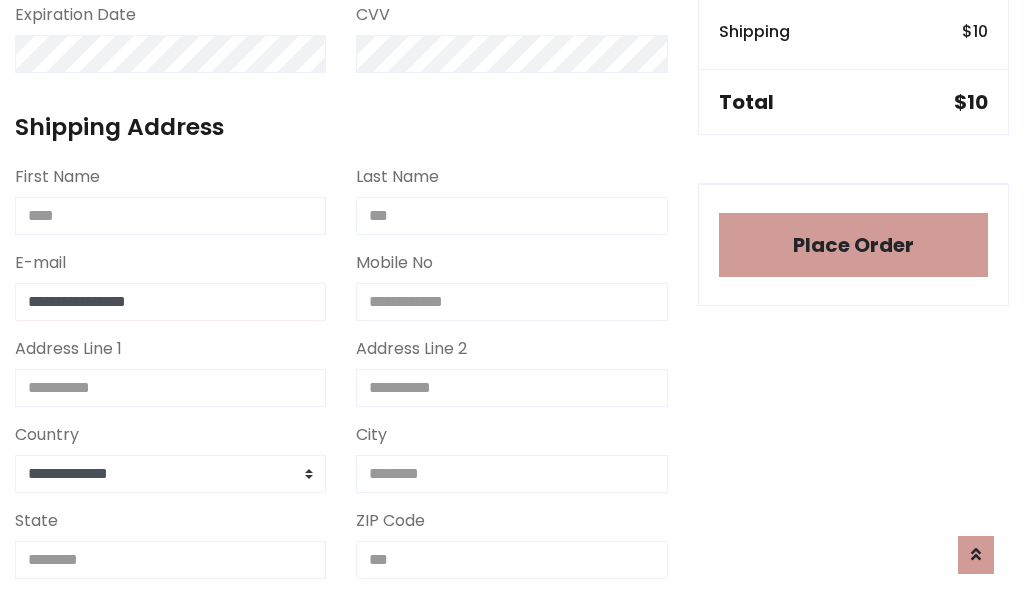 type on "**********" 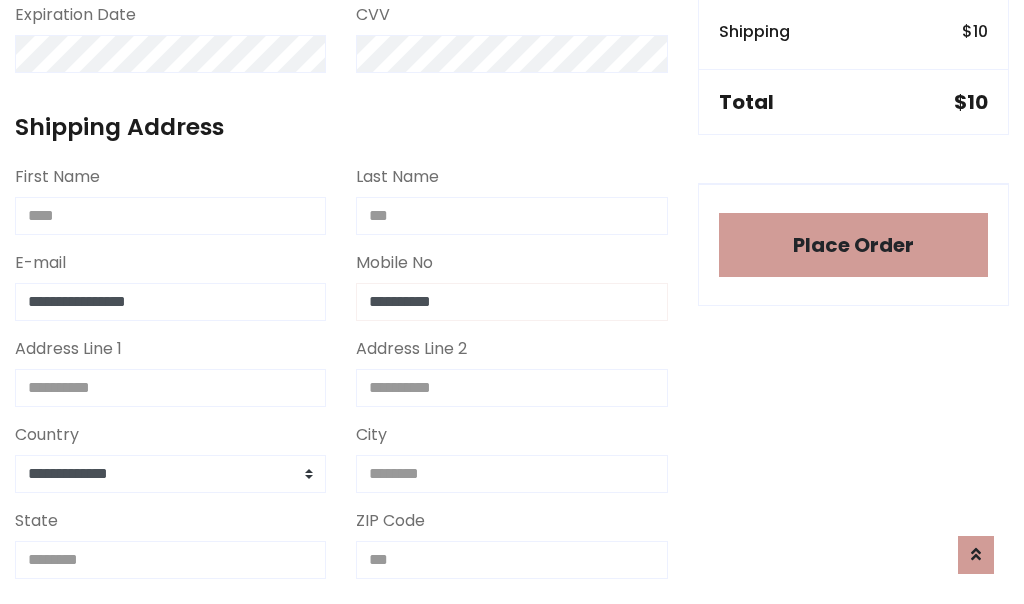 type on "**********" 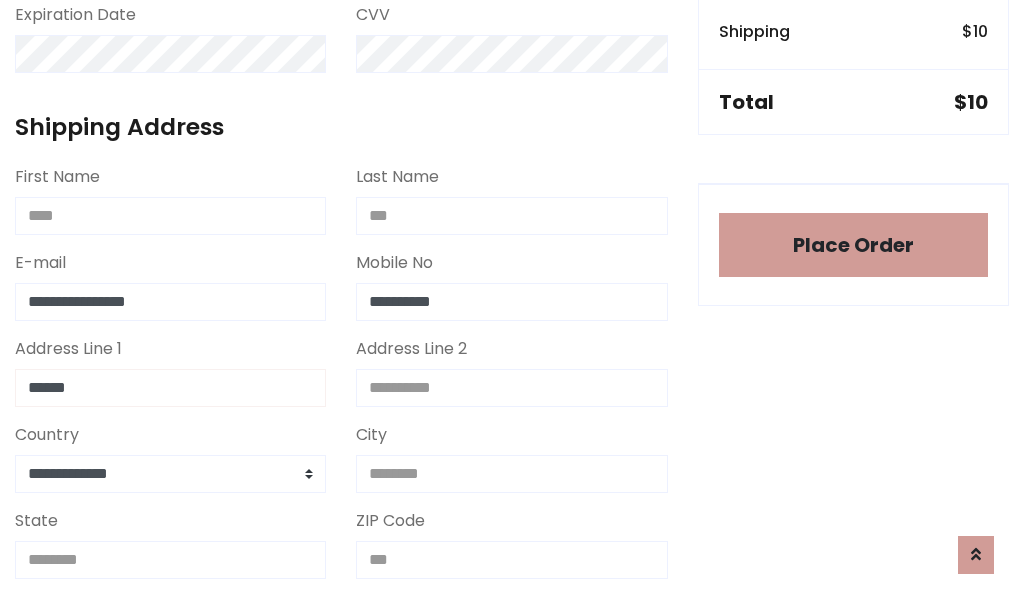 type on "******" 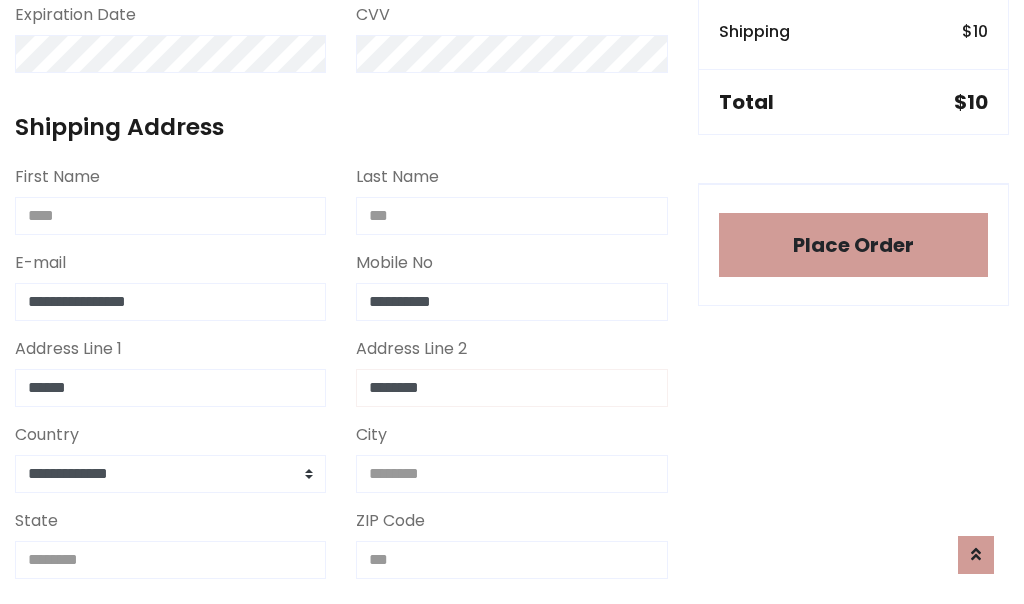 type on "********" 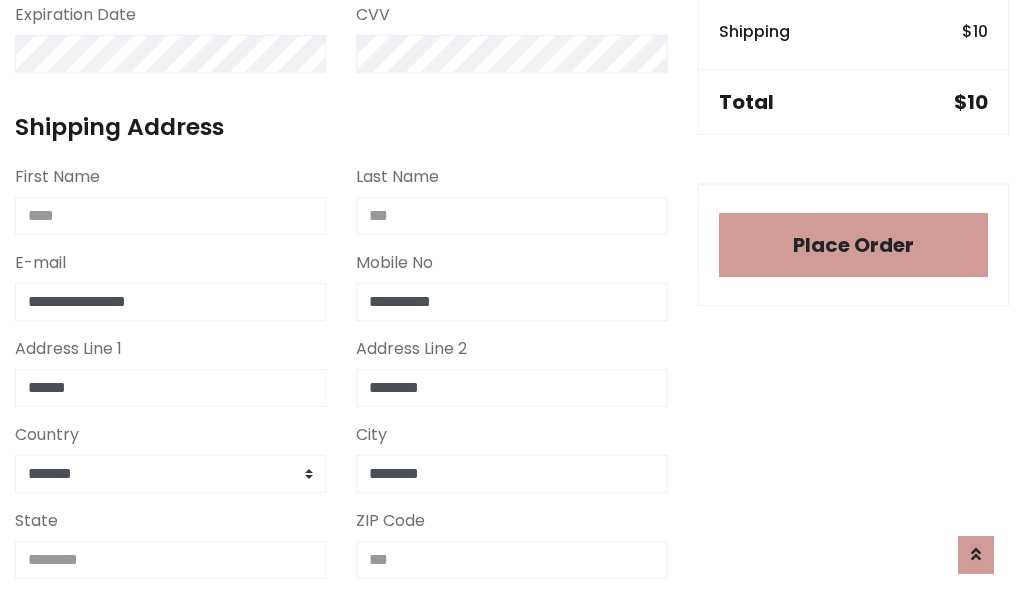 type on "********" 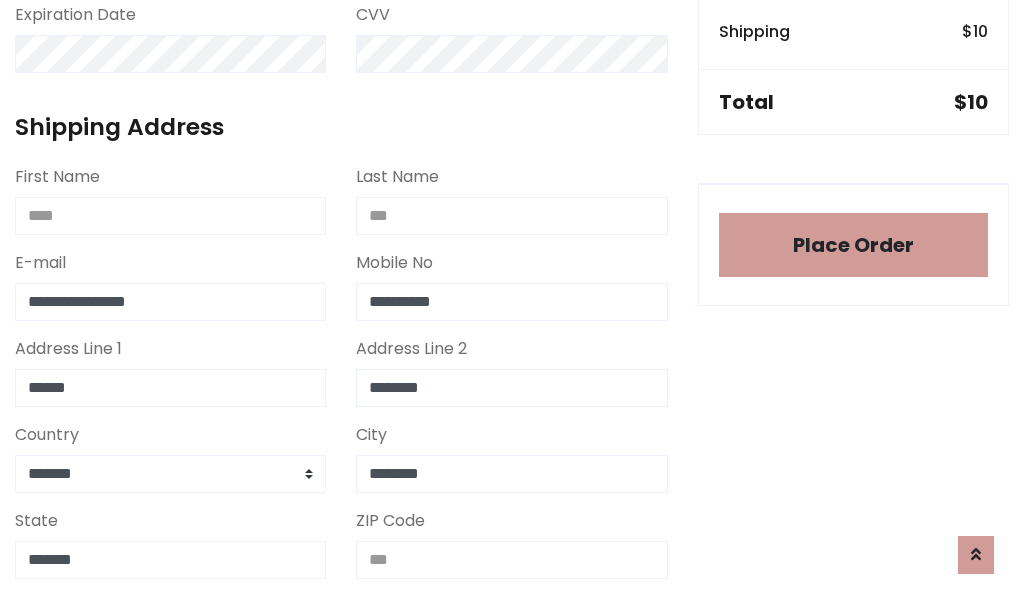 type on "*******" 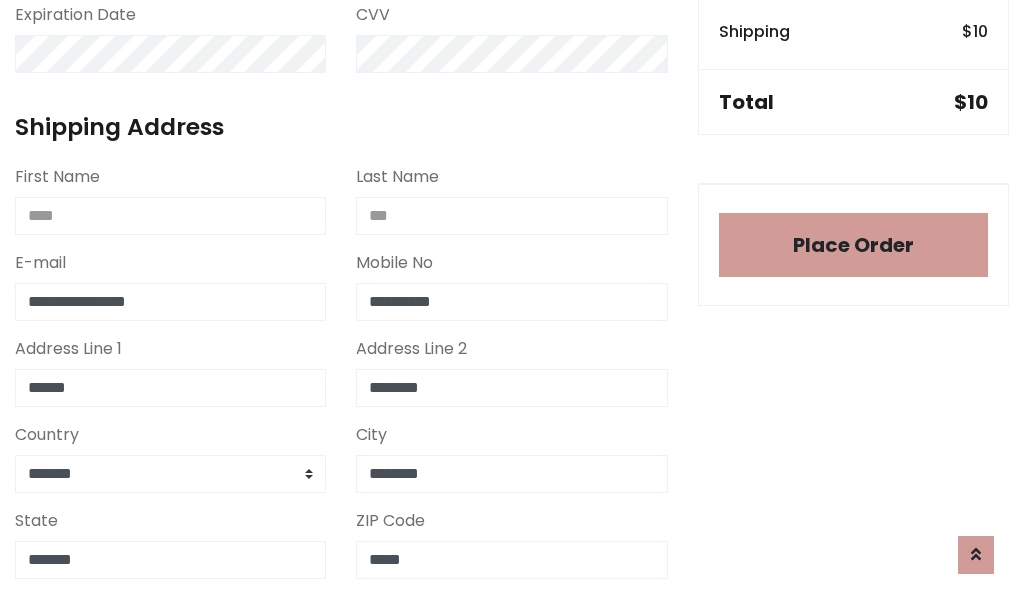 scroll, scrollTop: 403, scrollLeft: 0, axis: vertical 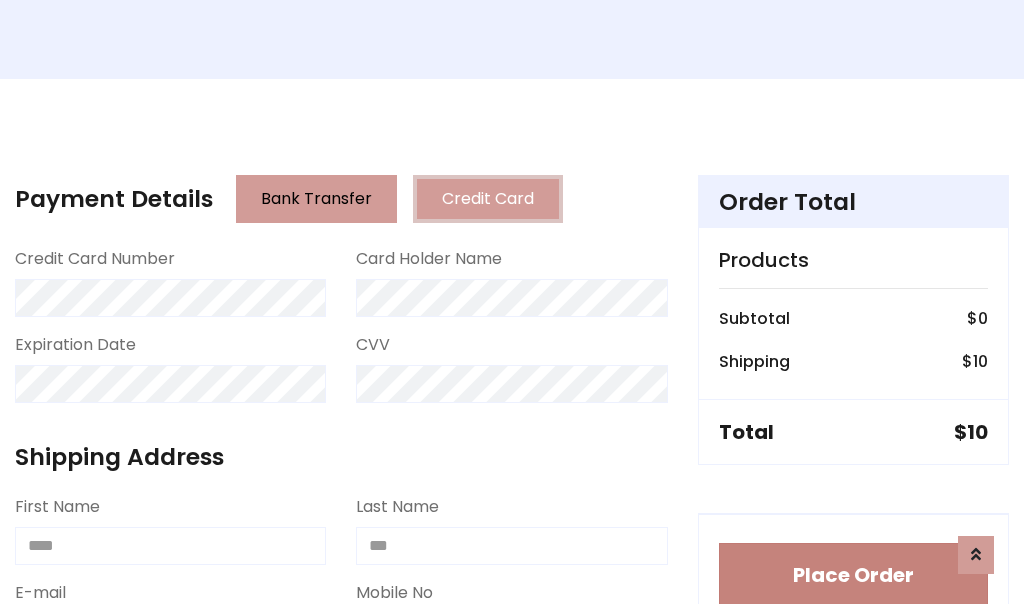 type on "*****" 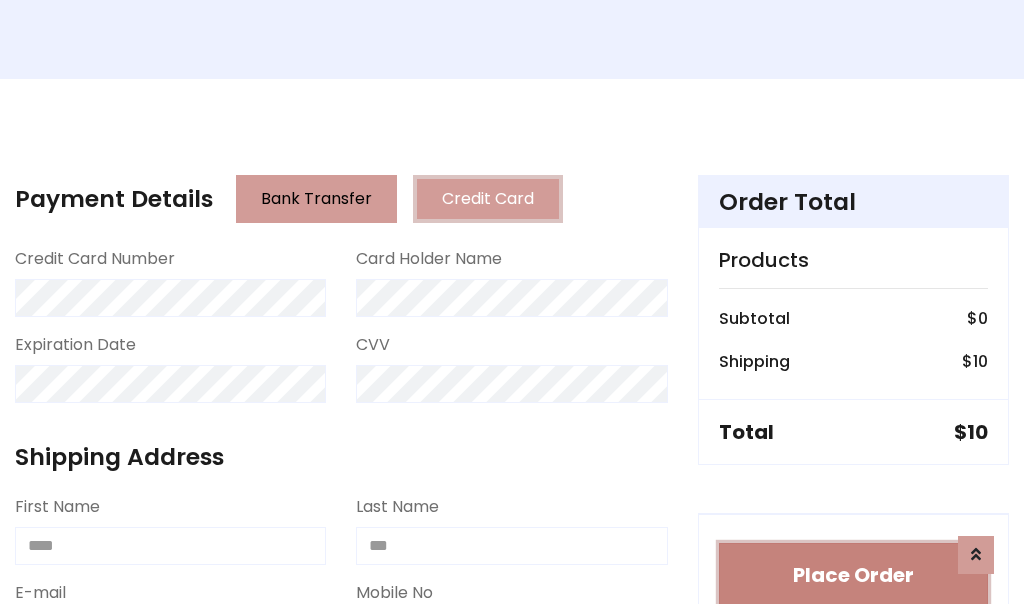 click on "Place Order" at bounding box center (853, 575) 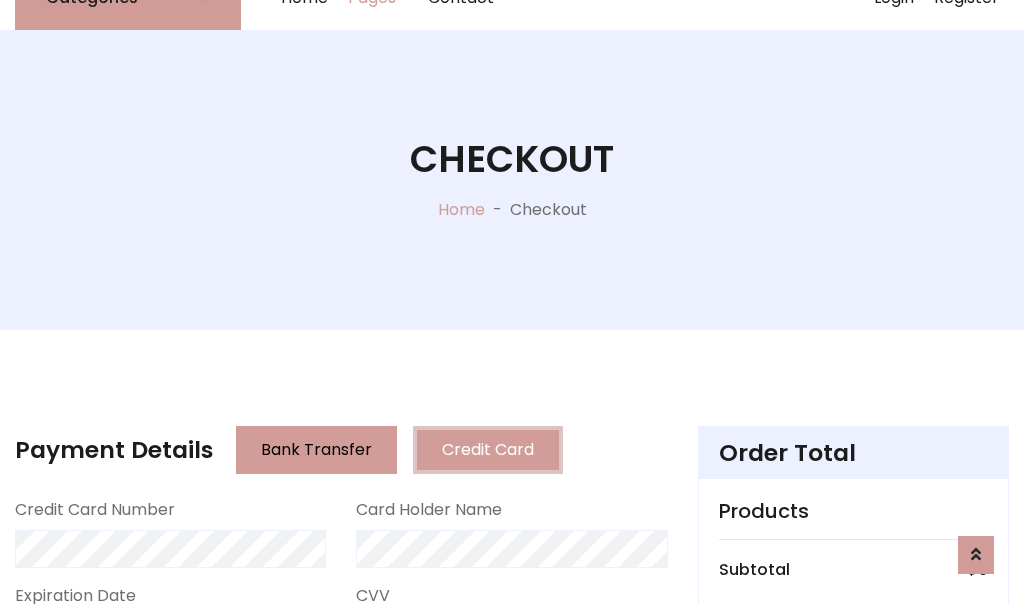 scroll, scrollTop: 0, scrollLeft: 0, axis: both 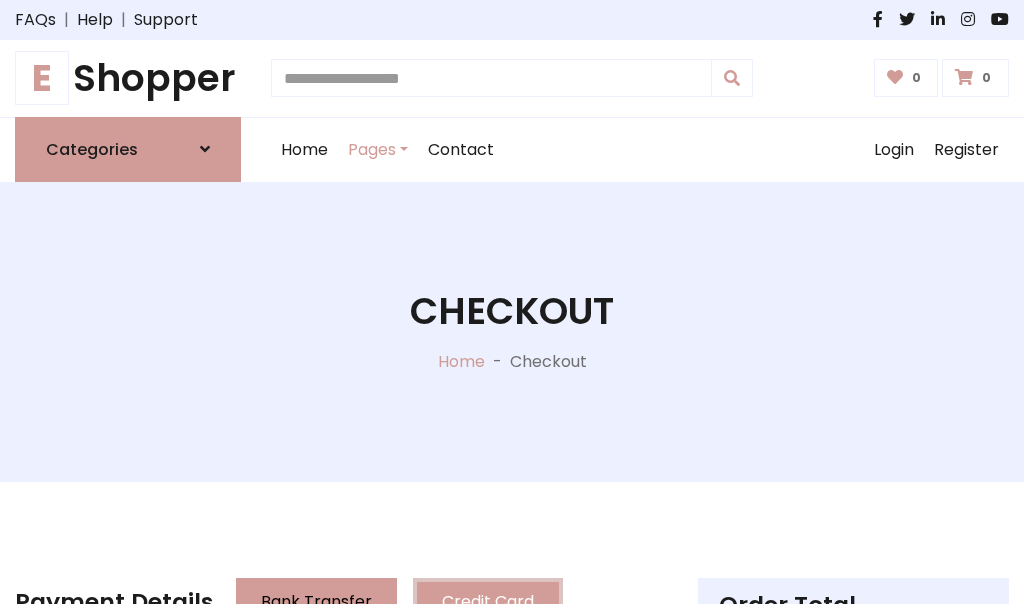 click on "E Shopper" at bounding box center [128, 78] 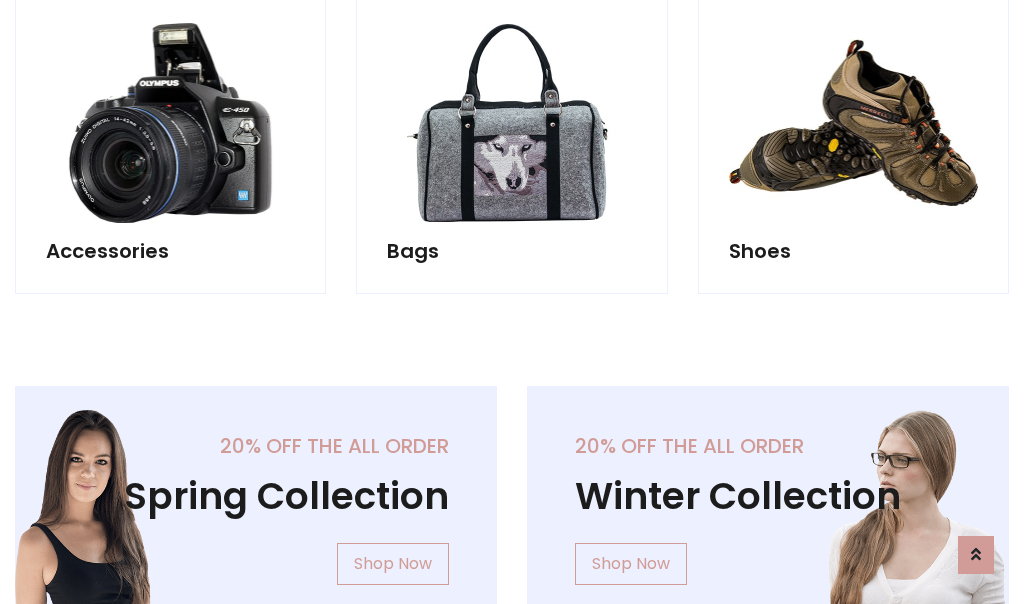 scroll, scrollTop: 770, scrollLeft: 0, axis: vertical 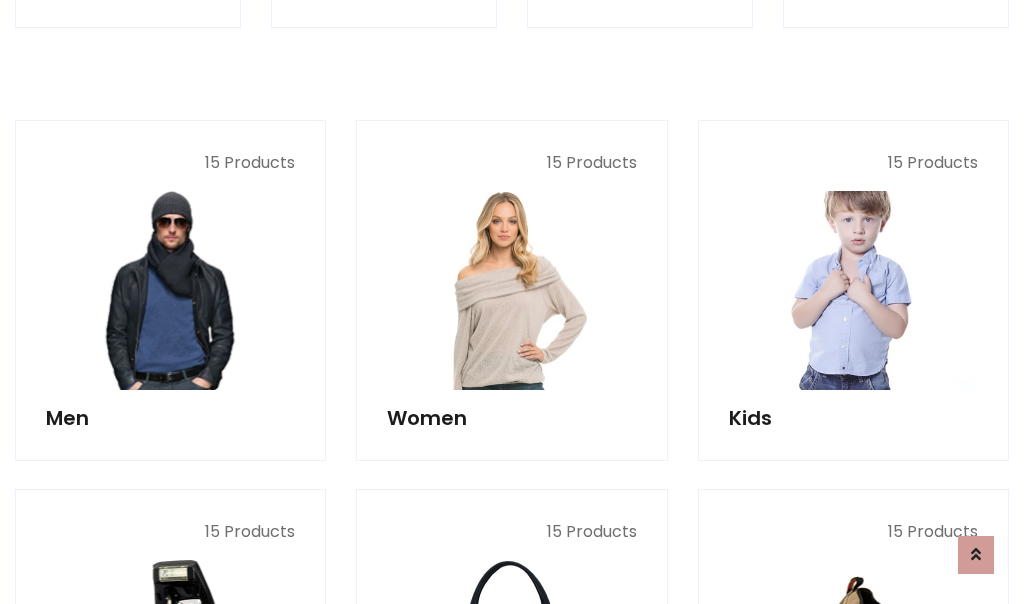 click at bounding box center [853, 290] 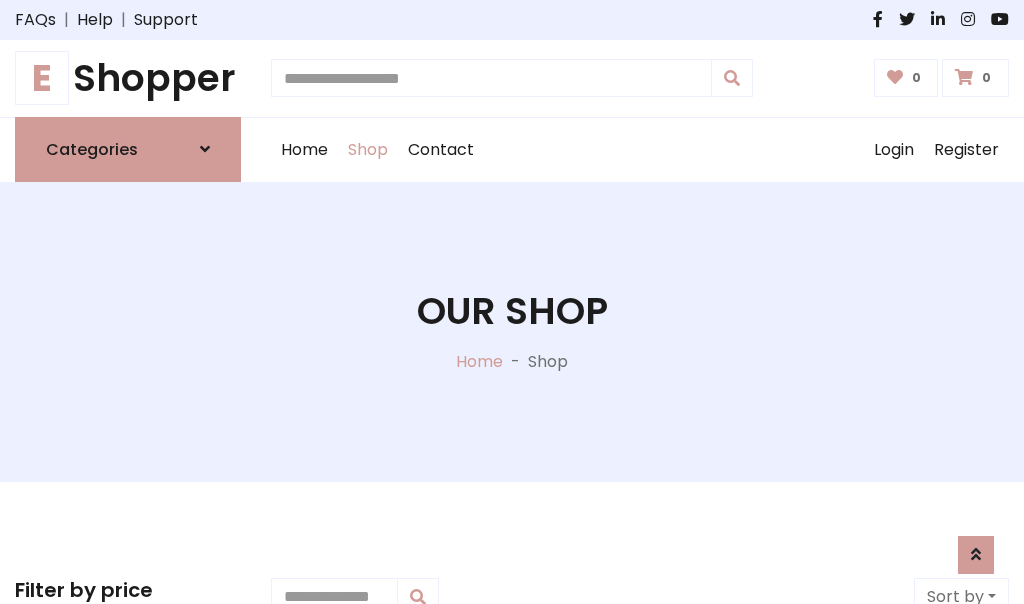 scroll, scrollTop: 549, scrollLeft: 0, axis: vertical 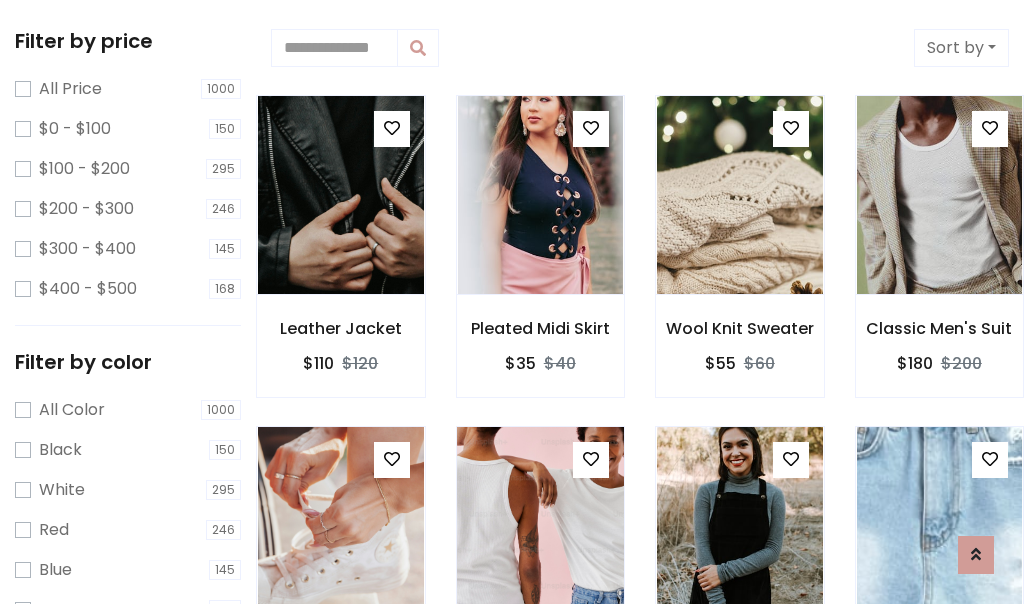 click at bounding box center [392, 128] 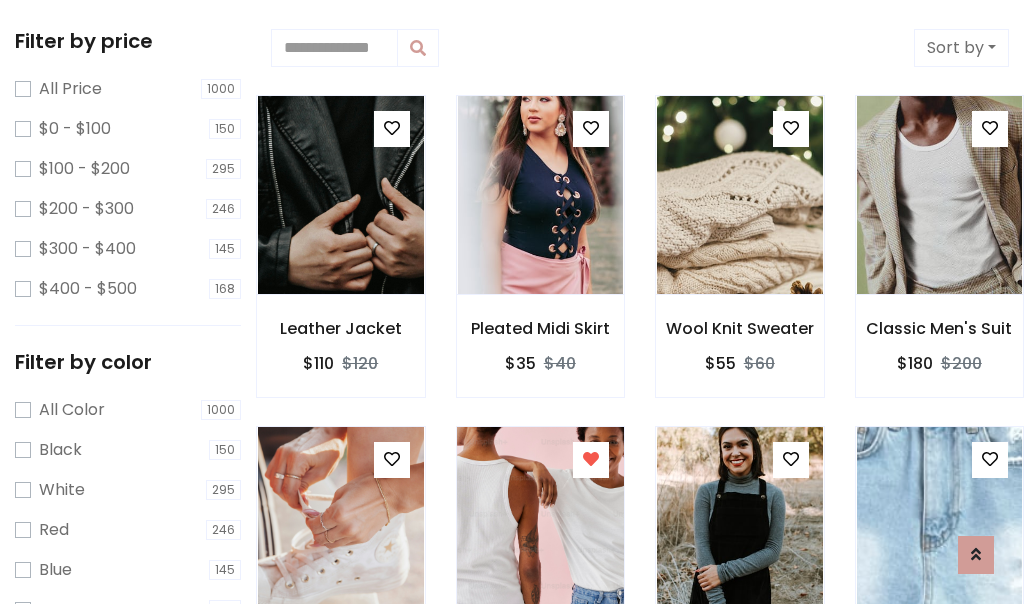 scroll, scrollTop: 547, scrollLeft: 0, axis: vertical 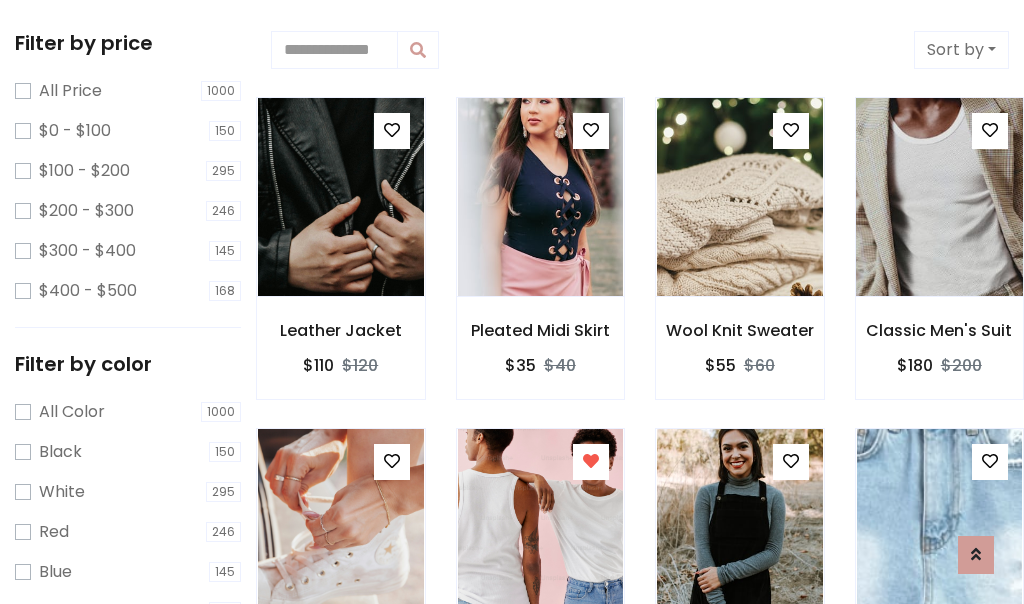 click at bounding box center (939, 197) 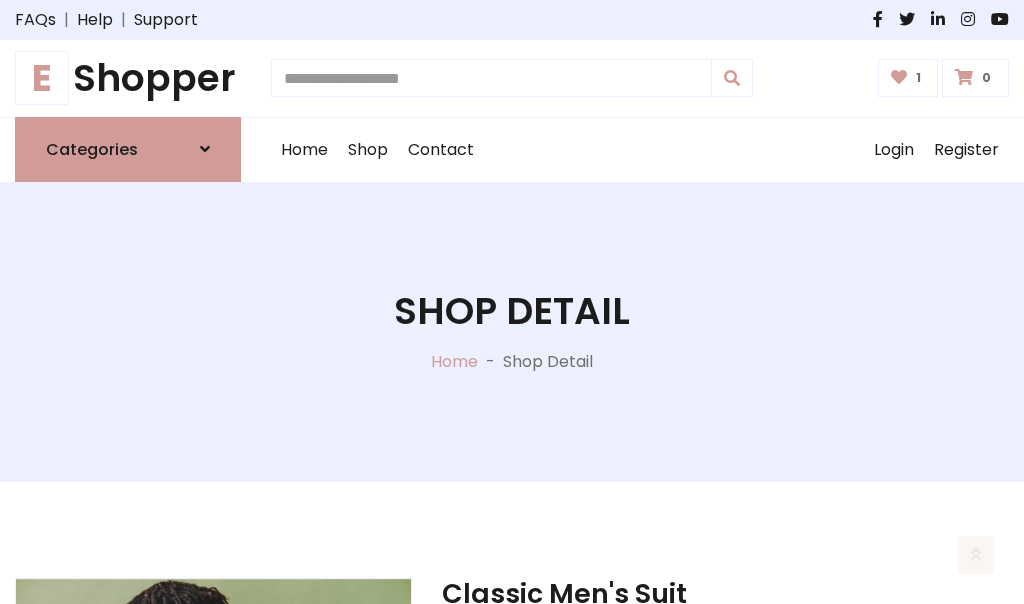 scroll, scrollTop: 262, scrollLeft: 0, axis: vertical 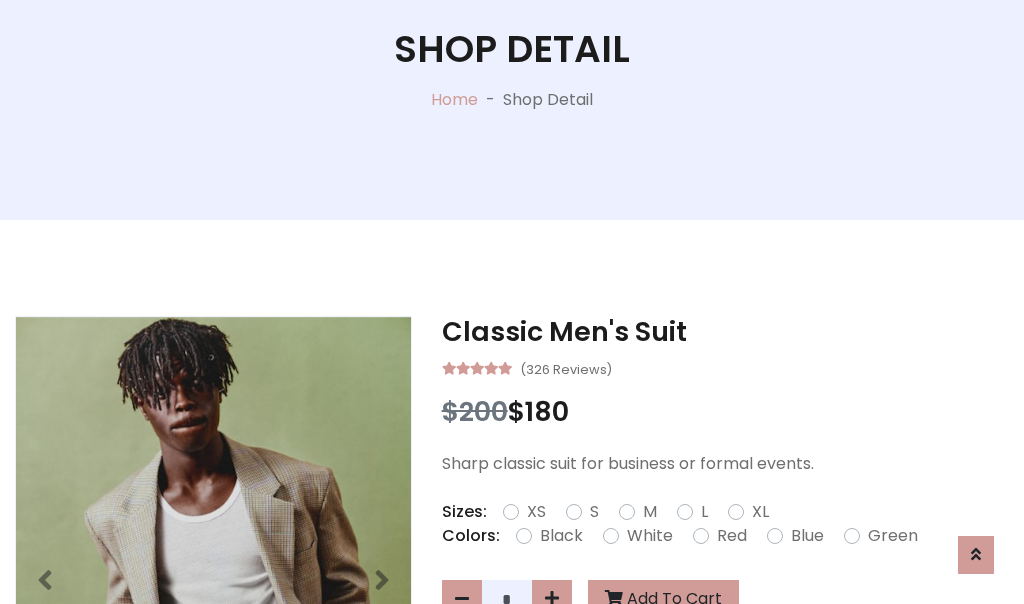 click on "XL" at bounding box center (760, 512) 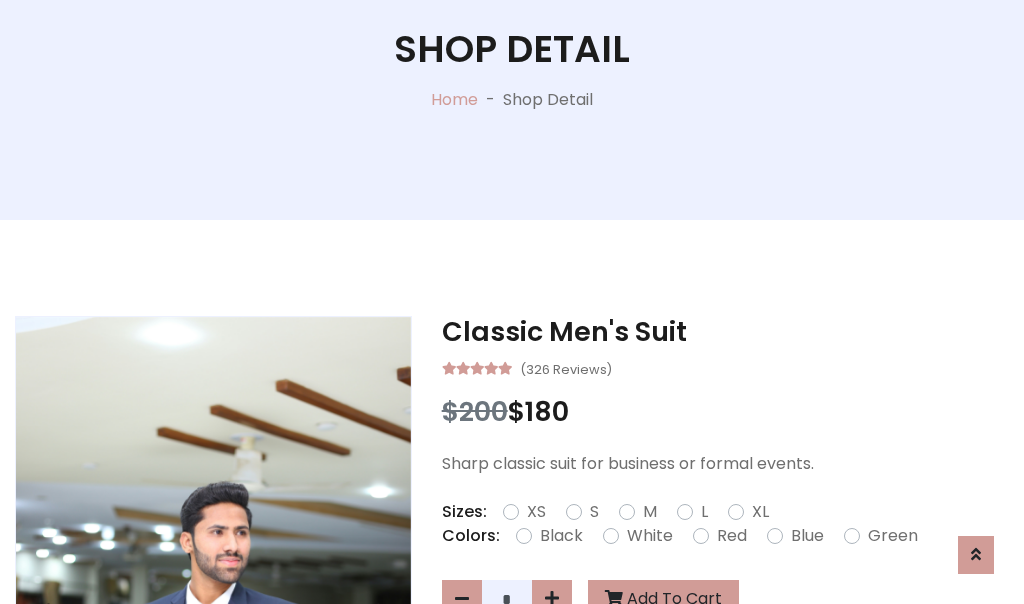 click on "Black" at bounding box center [561, 536] 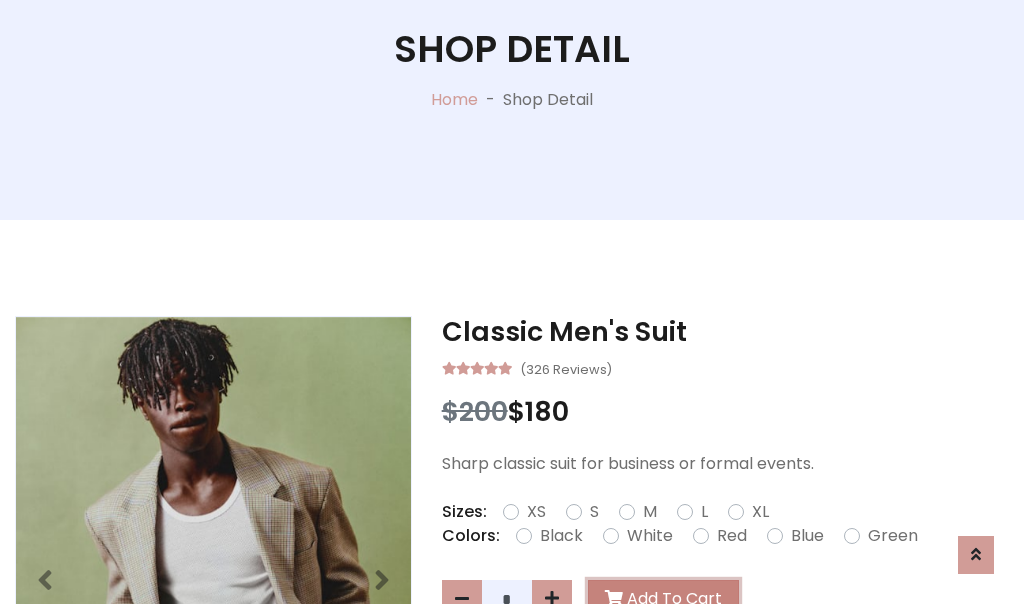 click on "Add To Cart" at bounding box center (663, 599) 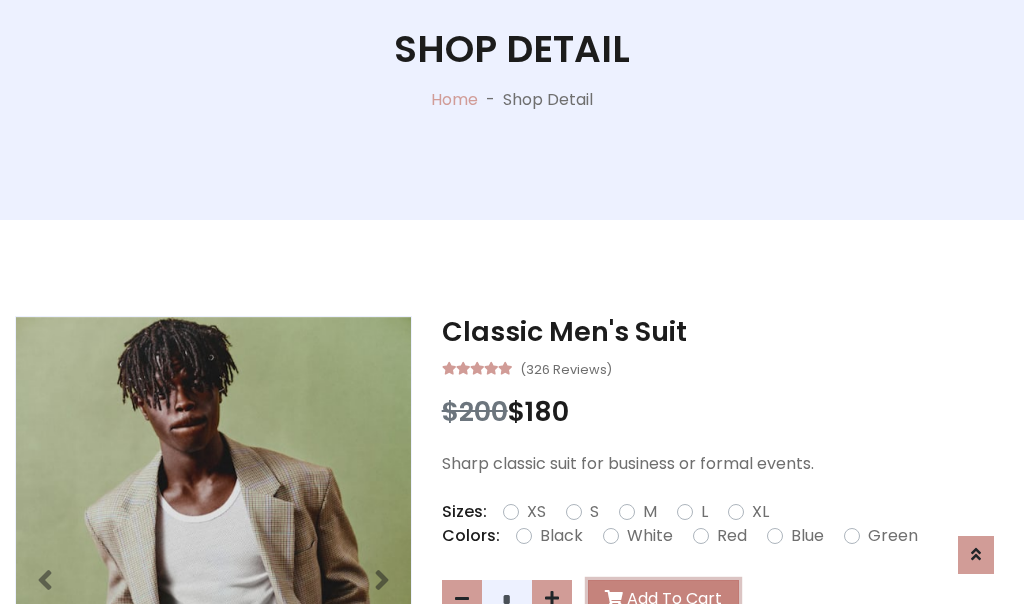 scroll, scrollTop: 0, scrollLeft: 0, axis: both 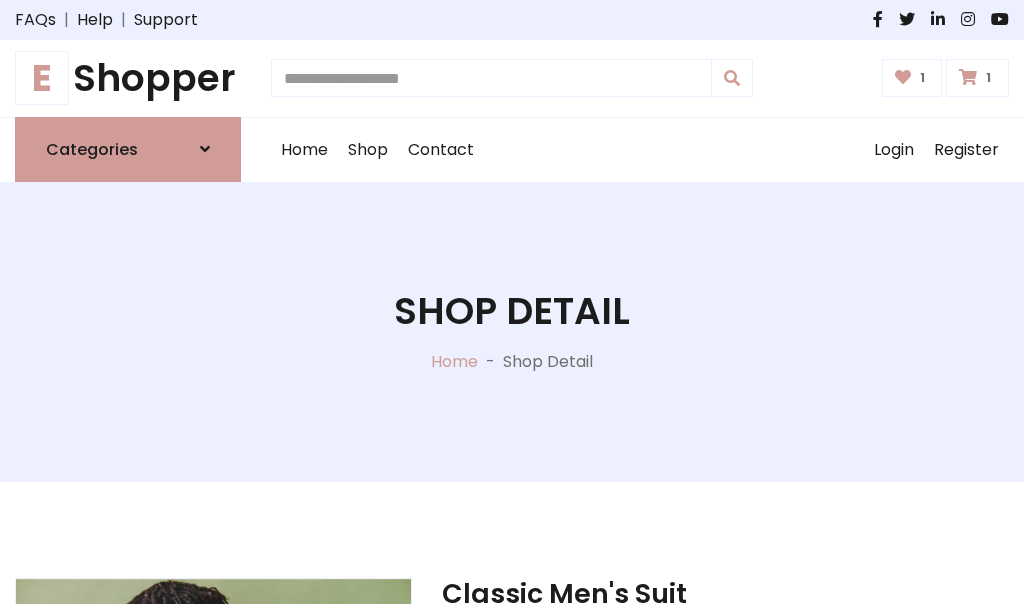 click at bounding box center [968, 77] 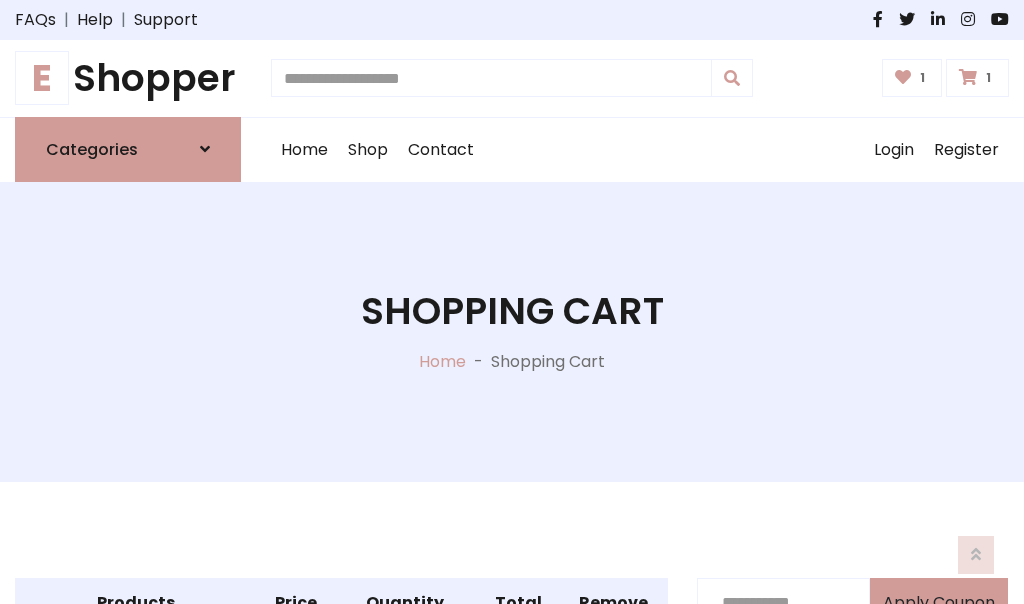 scroll, scrollTop: 570, scrollLeft: 0, axis: vertical 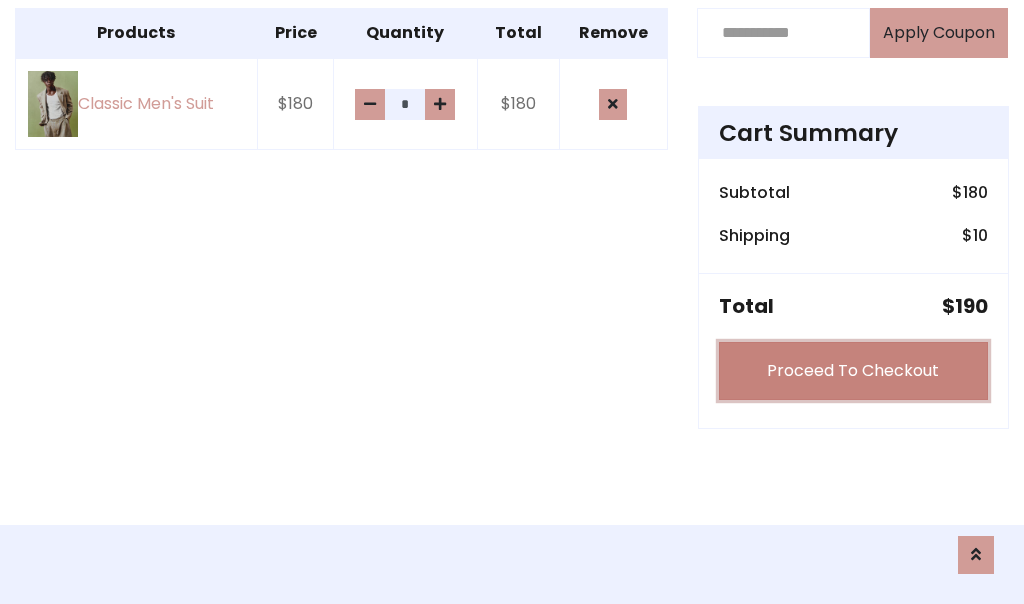 click on "Proceed To Checkout" at bounding box center [853, 371] 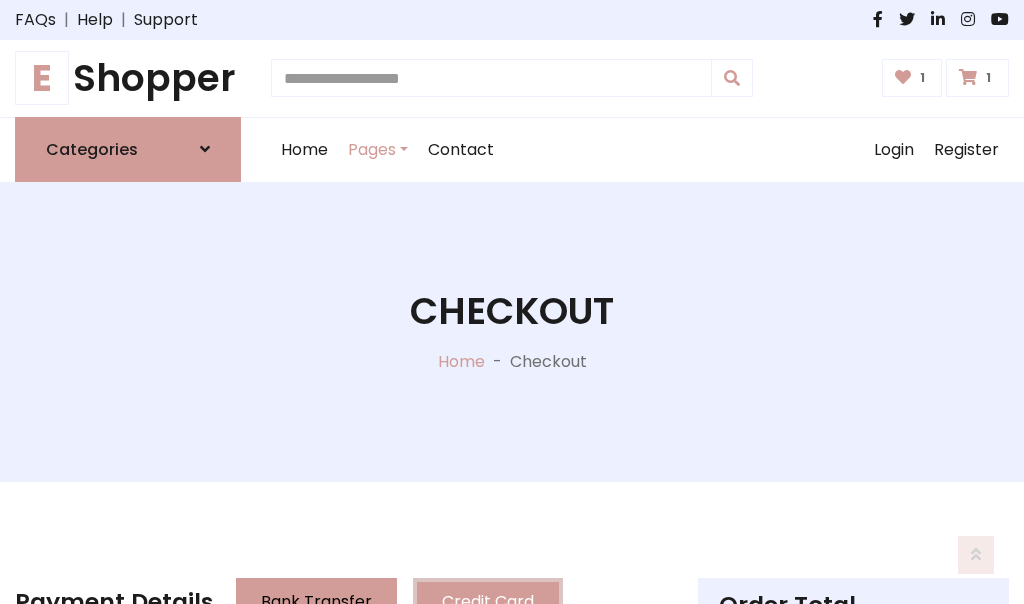 scroll, scrollTop: 201, scrollLeft: 0, axis: vertical 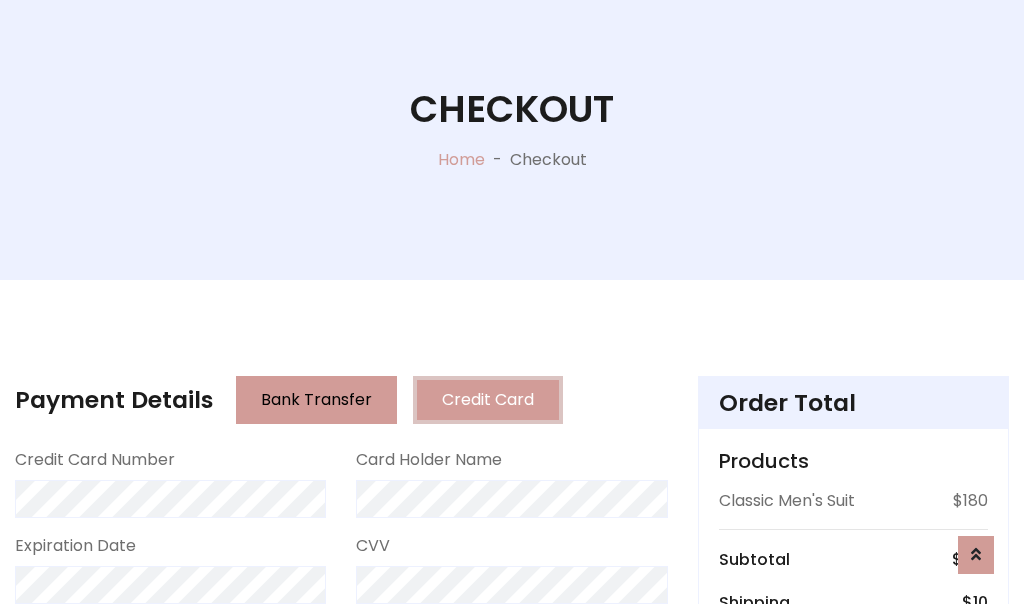 click on "Go to shipping" at bounding box center (853, 816) 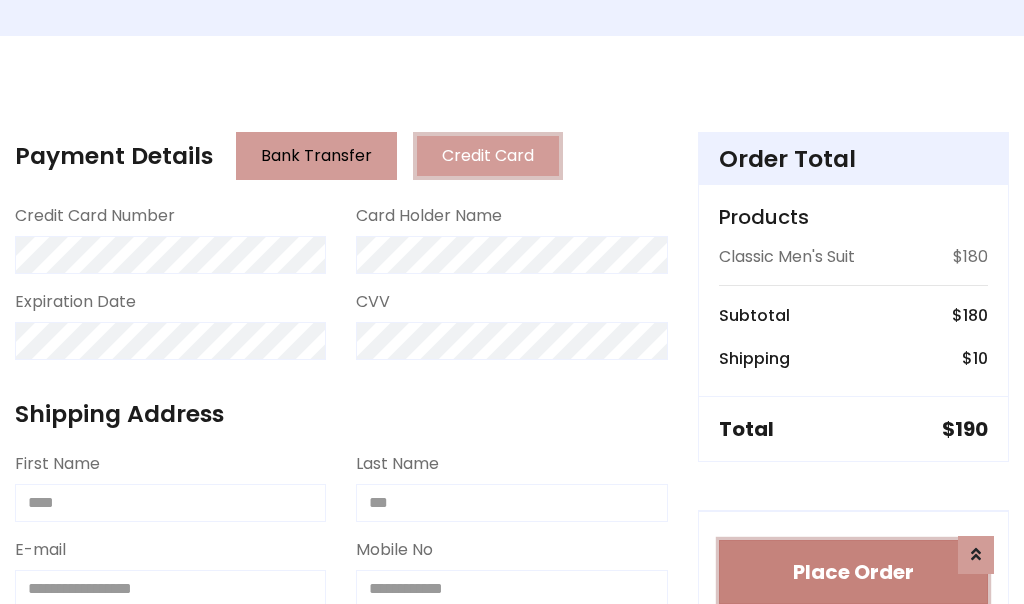 type 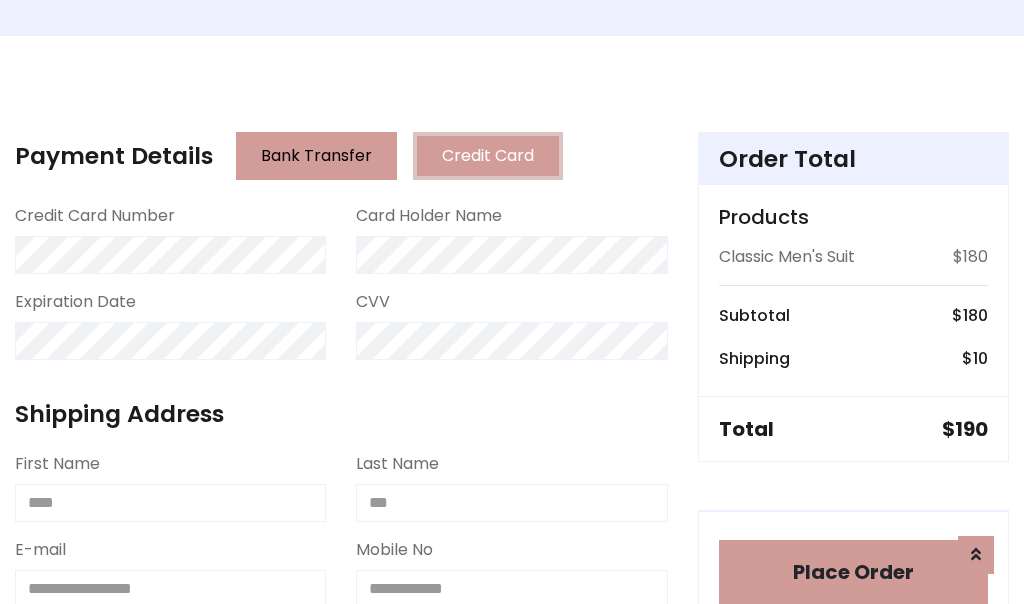 scroll, scrollTop: 1216, scrollLeft: 0, axis: vertical 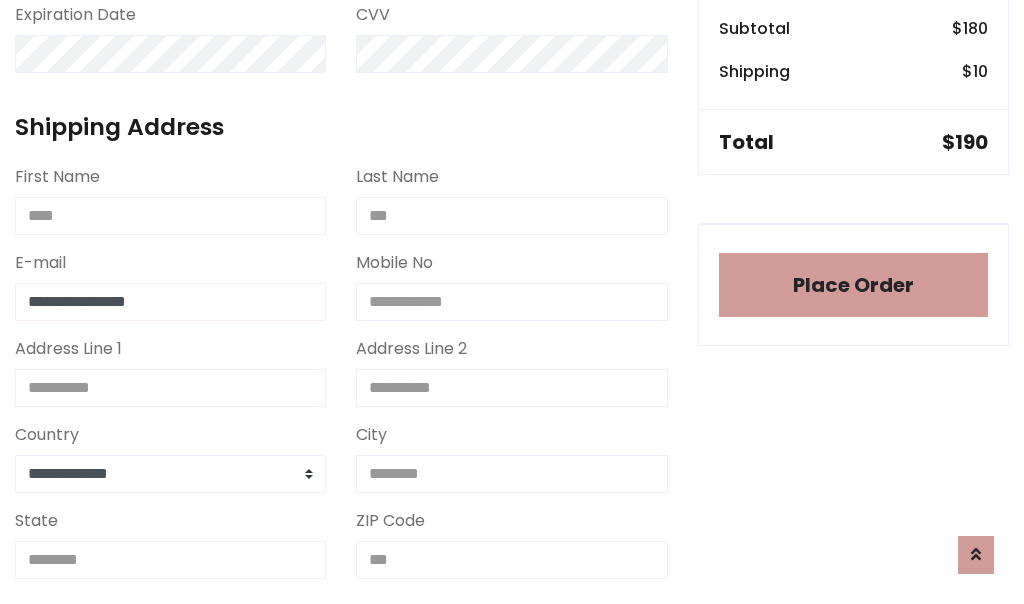 type on "**********" 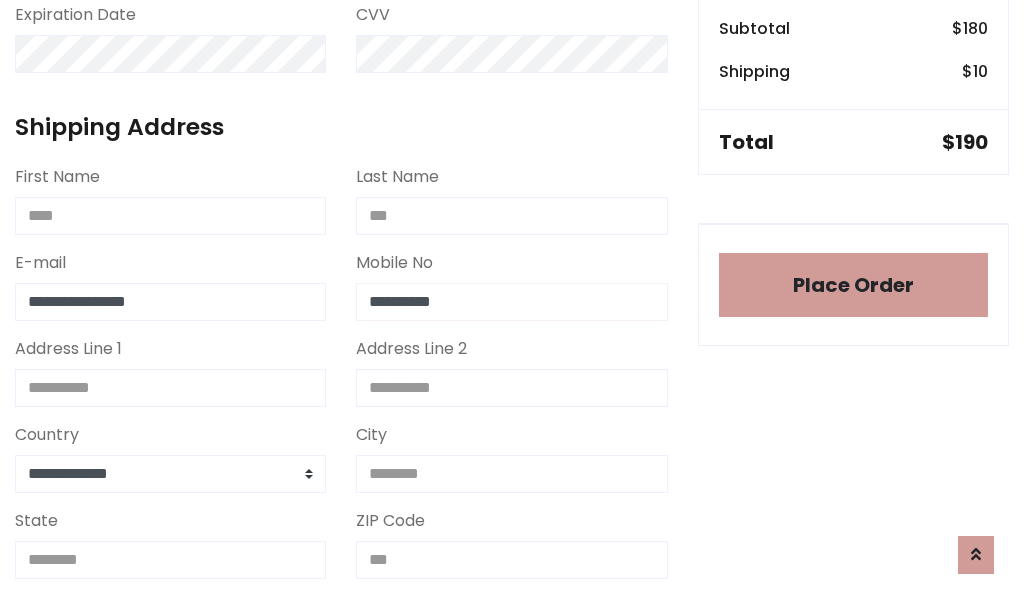 scroll, scrollTop: 573, scrollLeft: 0, axis: vertical 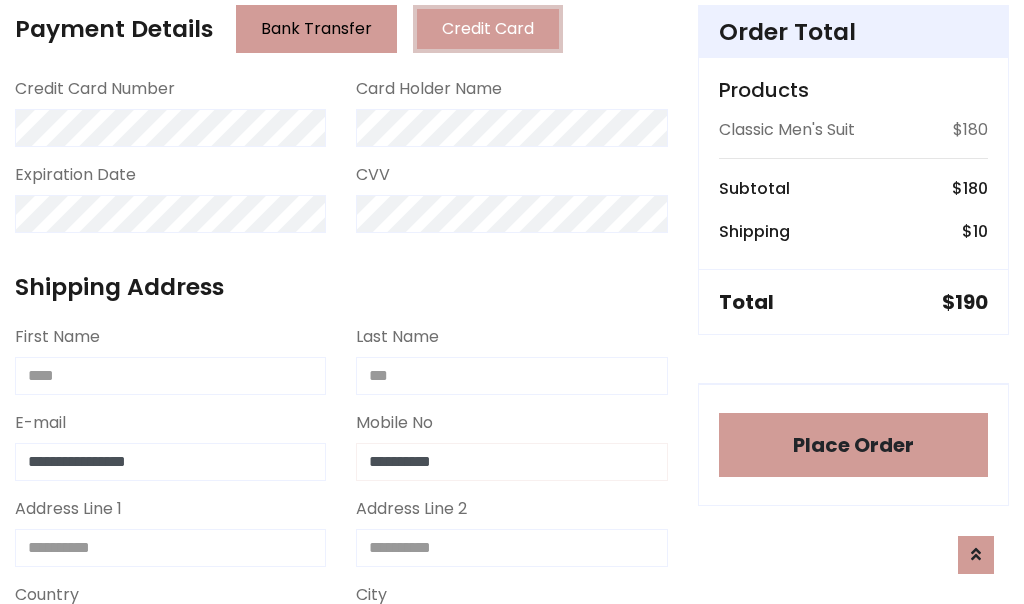 type on "**********" 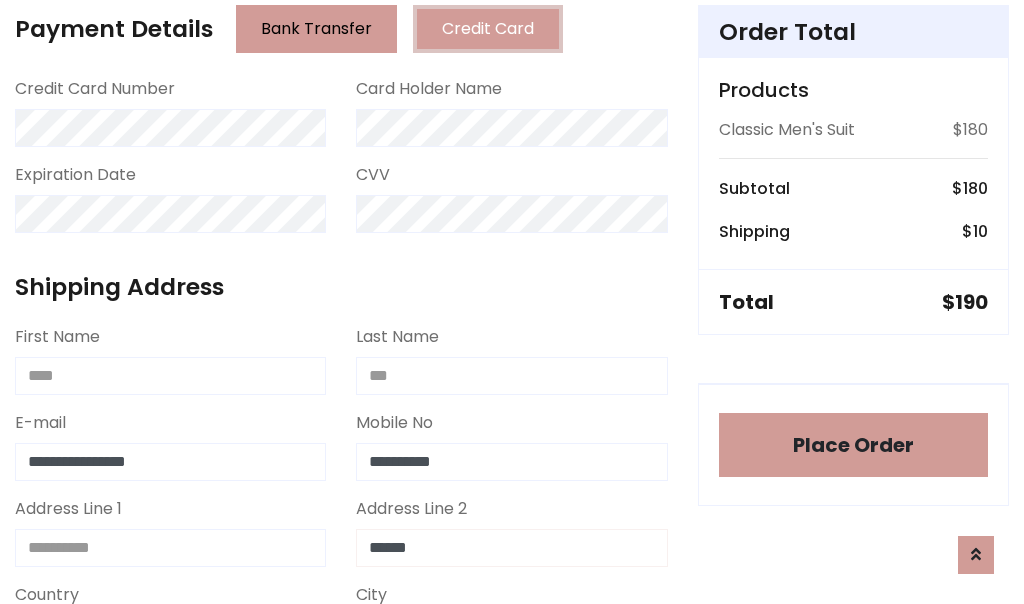 type on "******" 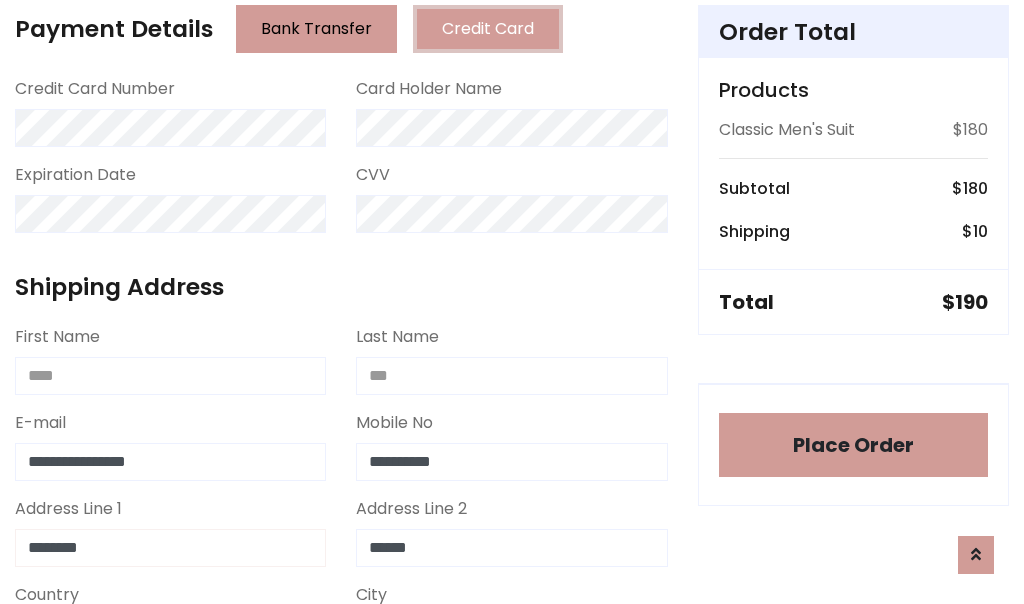 type on "********" 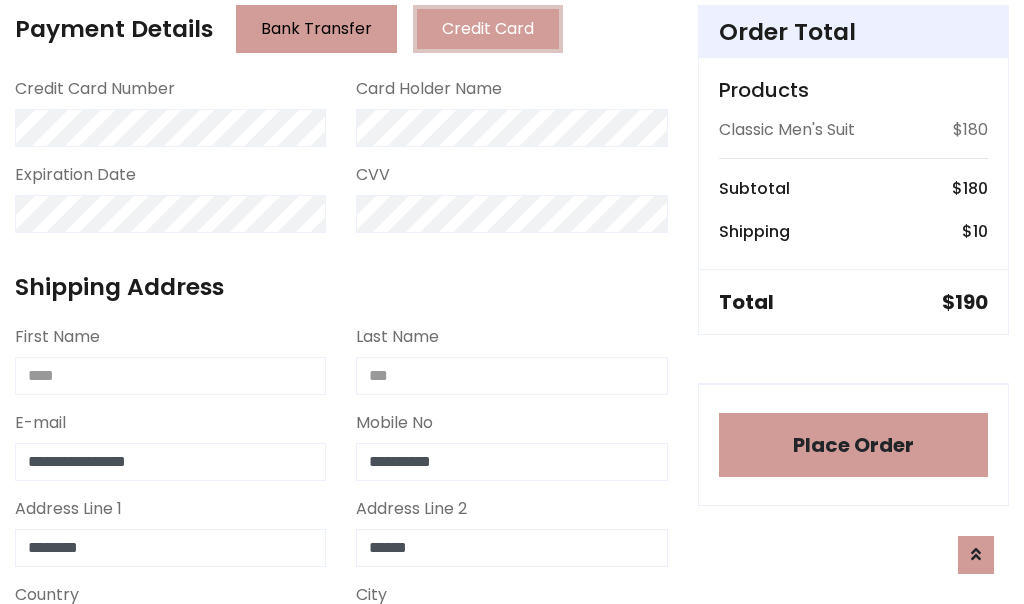 scroll, scrollTop: 905, scrollLeft: 0, axis: vertical 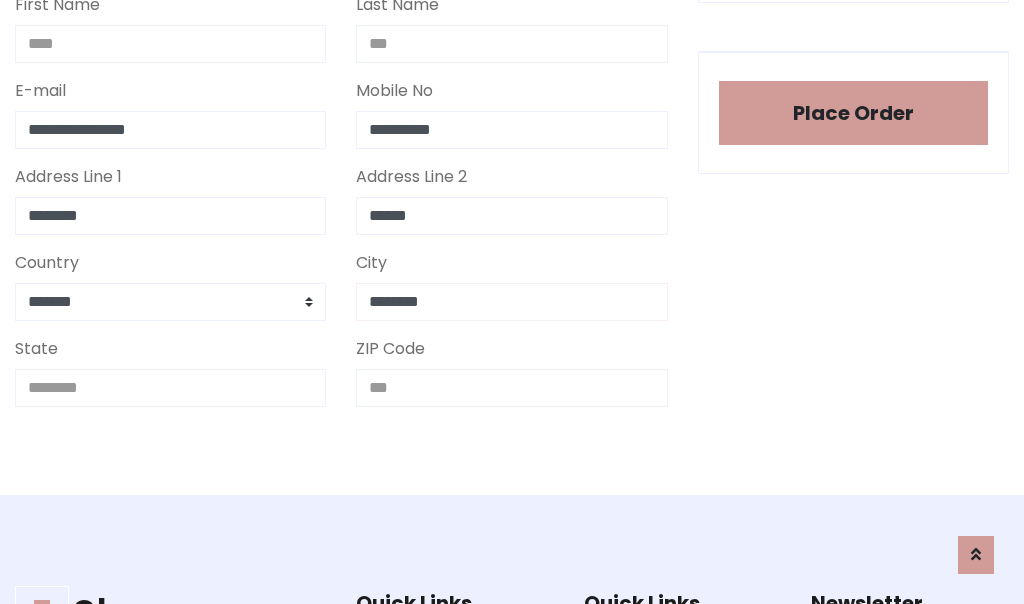 type on "********" 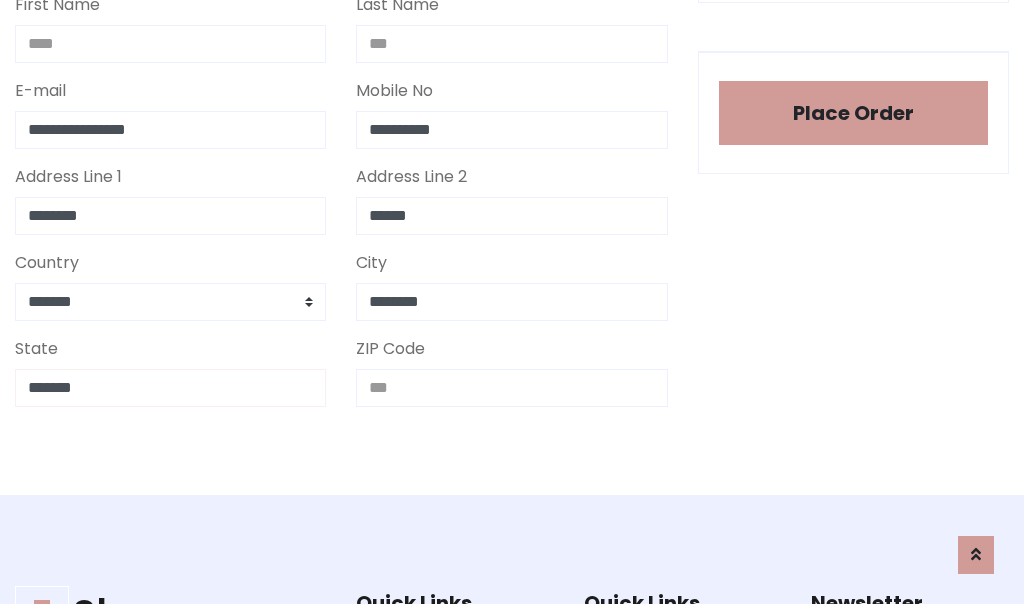 type on "*******" 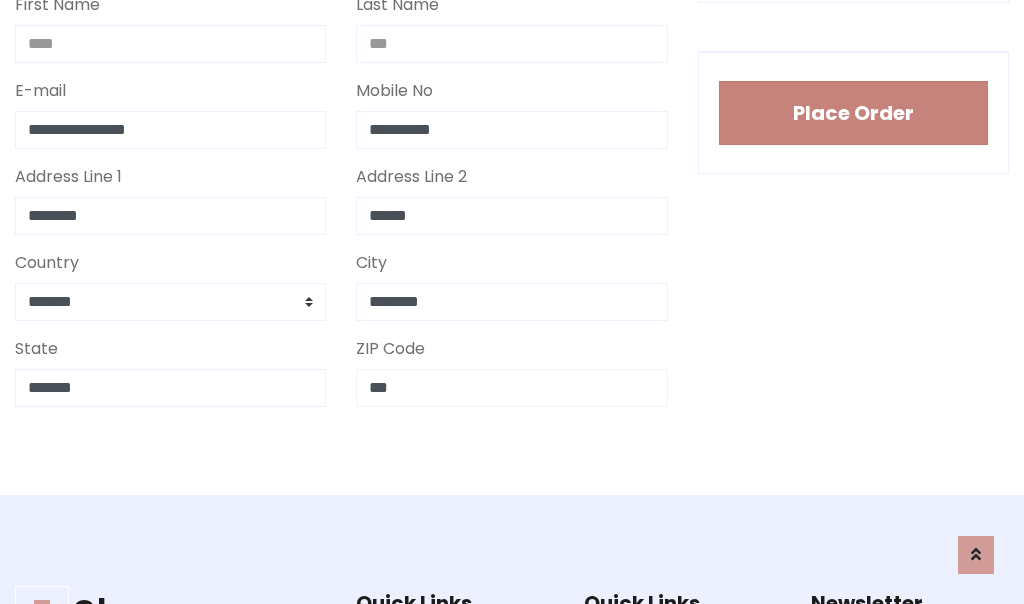 type on "***" 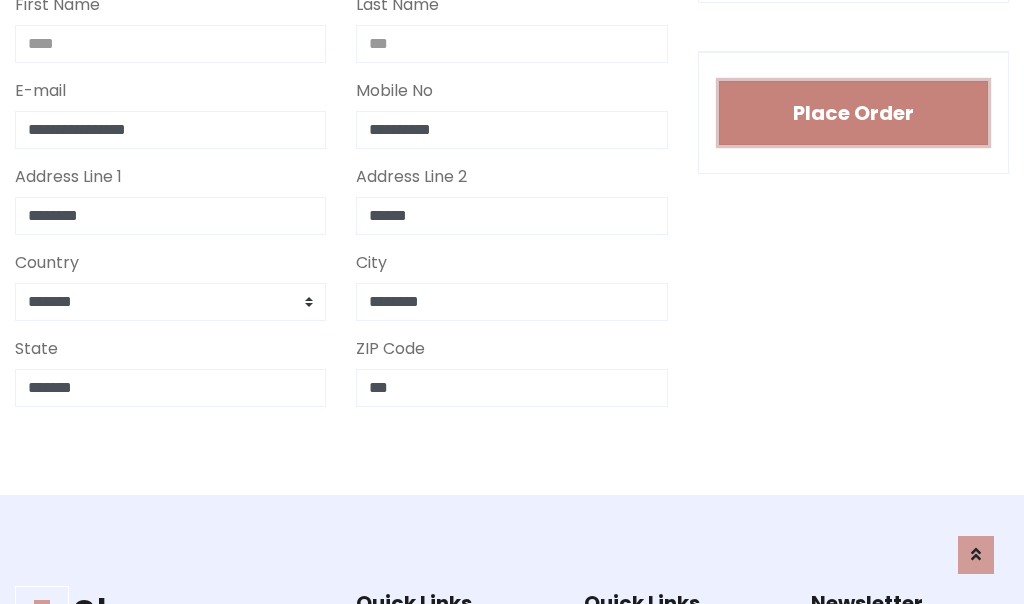 click on "Place Order" at bounding box center [853, 113] 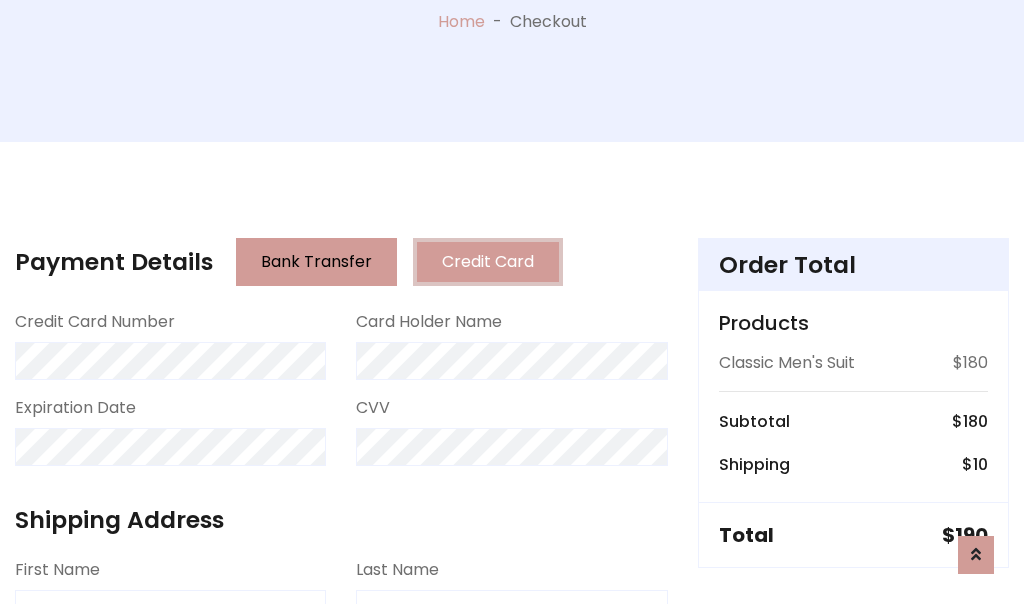 scroll, scrollTop: 0, scrollLeft: 0, axis: both 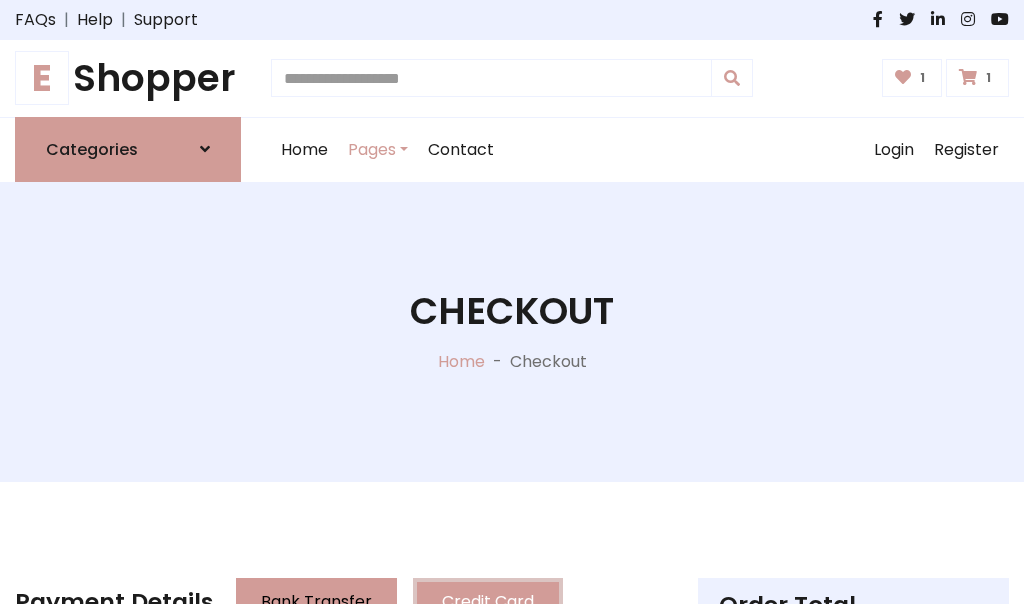 click on "E" at bounding box center [42, 78] 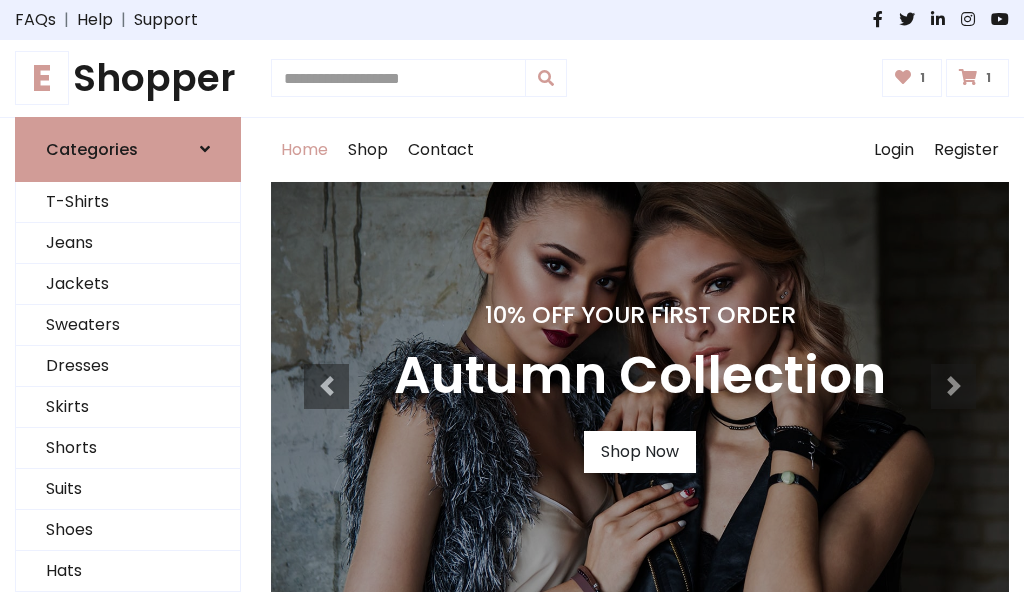 scroll, scrollTop: 0, scrollLeft: 0, axis: both 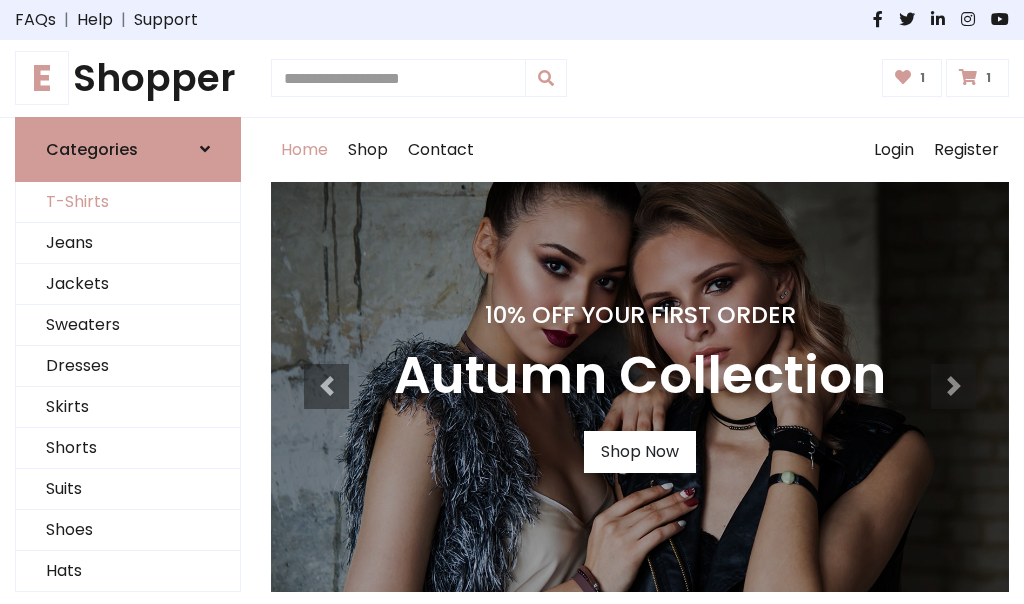 click on "T-Shirts" at bounding box center [128, 202] 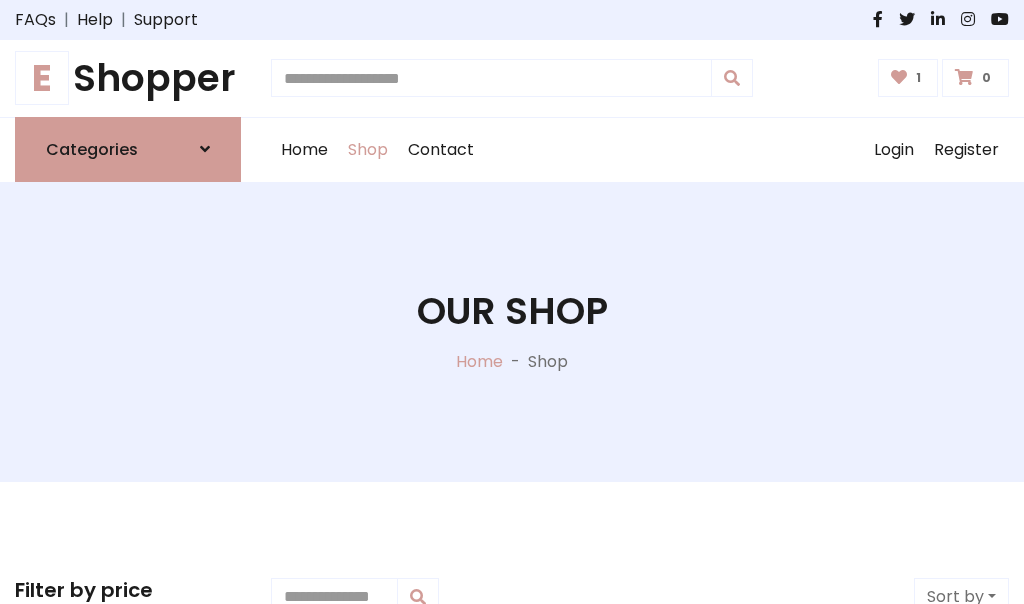 scroll, scrollTop: 0, scrollLeft: 0, axis: both 